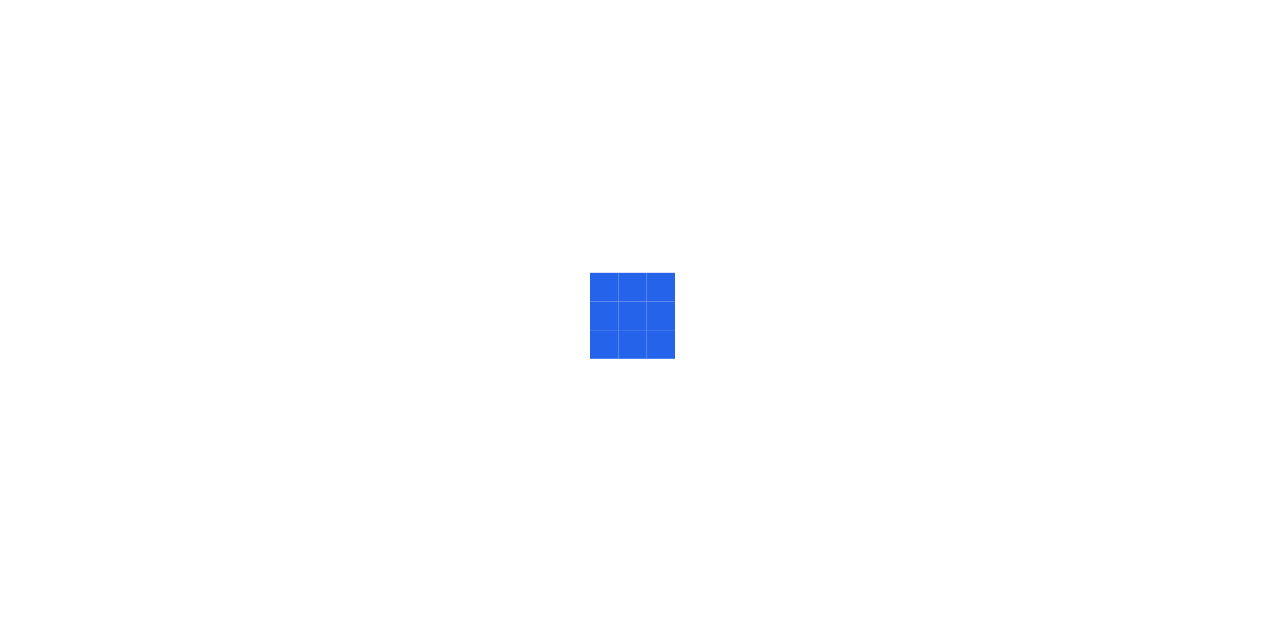 scroll, scrollTop: 0, scrollLeft: 0, axis: both 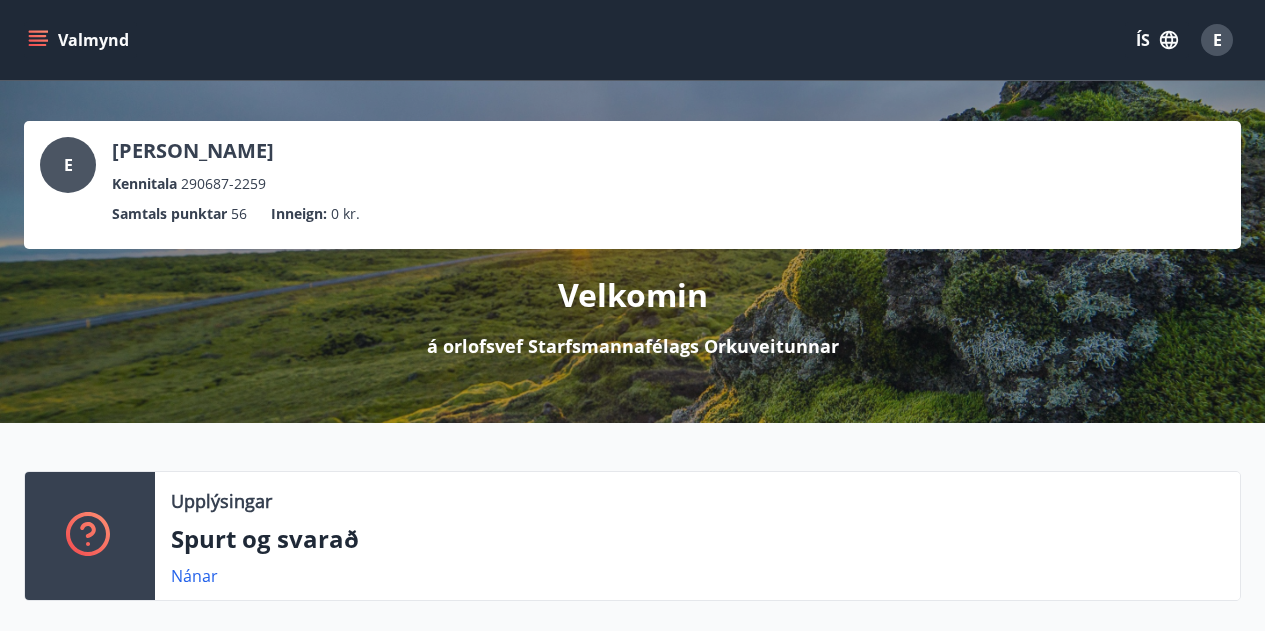 click on "Valmynd" at bounding box center (80, 40) 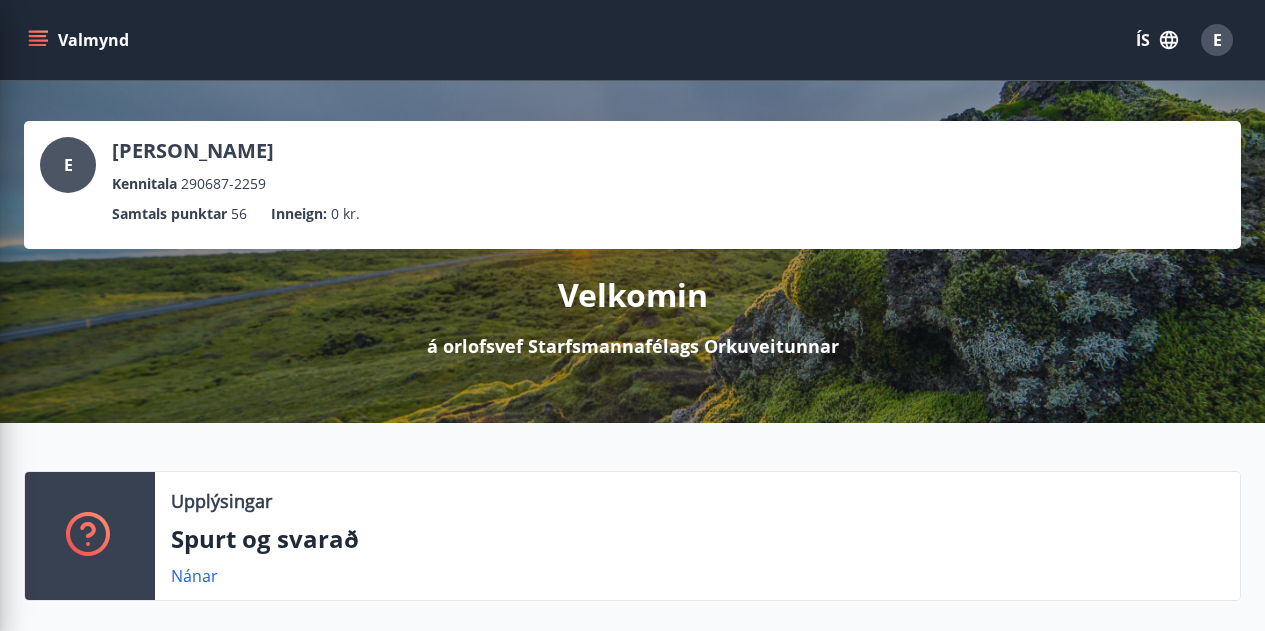 click on "E [PERSON_NAME] Kennitala 290687-2259 Samtals punktar 56 Inneign : 0 kr. Velkomin á orlofsvef Starfsmannafélags Orkuveitunnar" at bounding box center [632, 252] 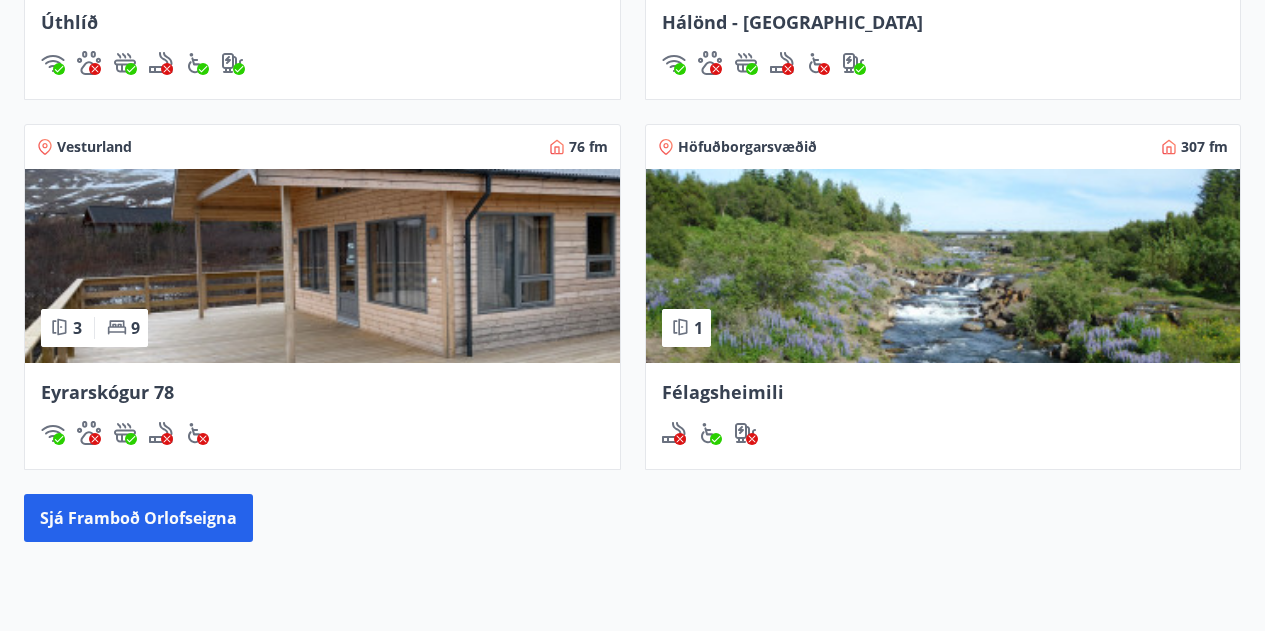 scroll, scrollTop: 949, scrollLeft: 0, axis: vertical 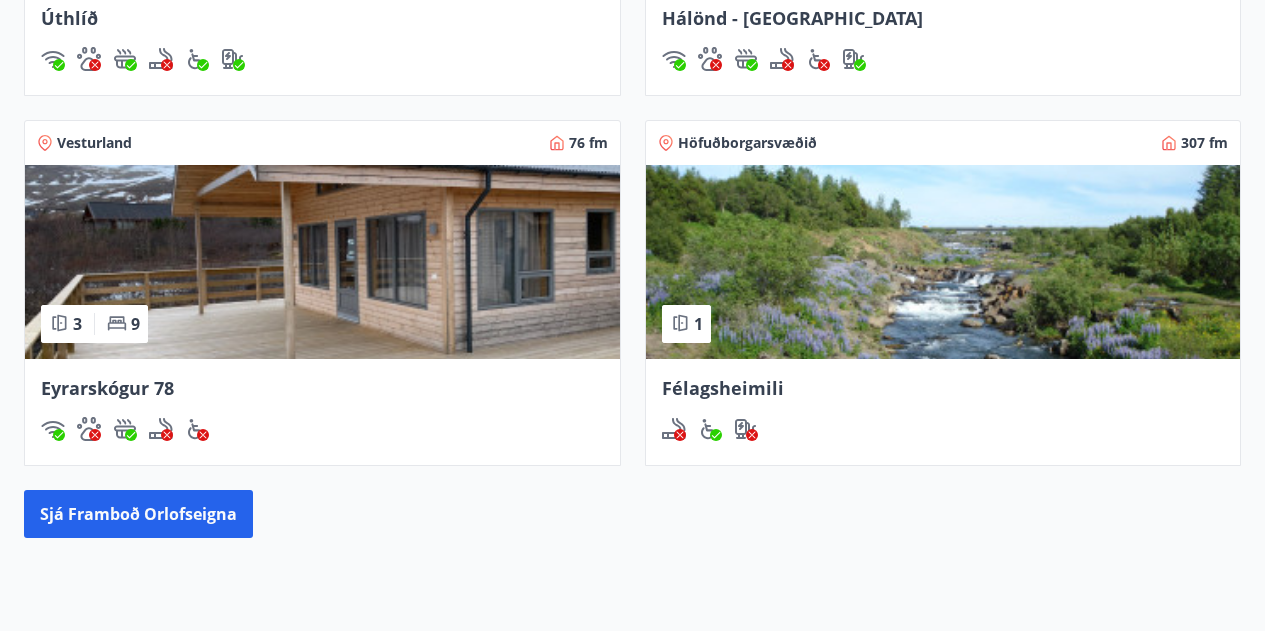 click on "Eyrarskógur 78" at bounding box center [107, 388] 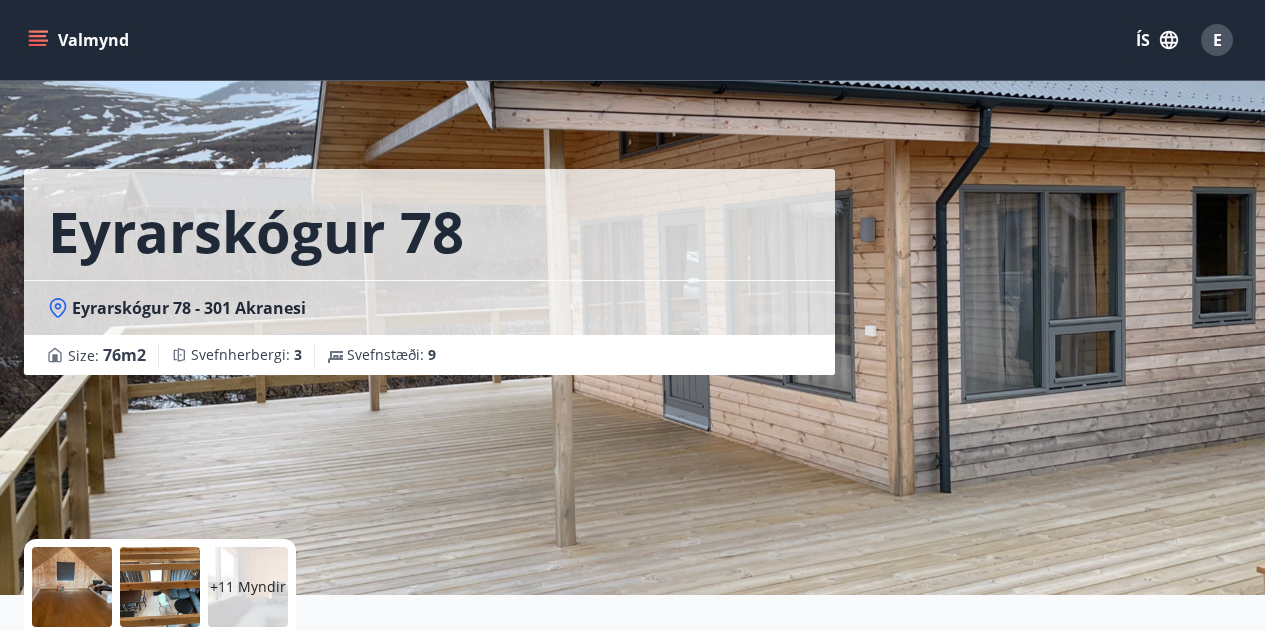 scroll, scrollTop: 0, scrollLeft: 0, axis: both 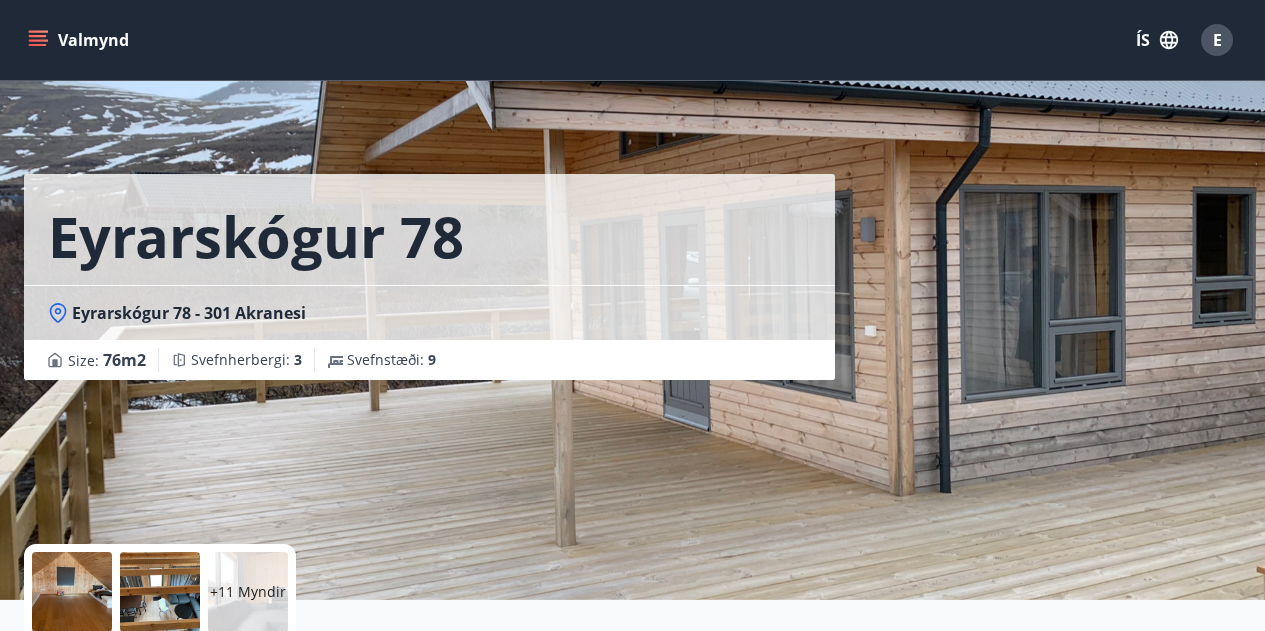 click on "Valmynd" at bounding box center (80, 40) 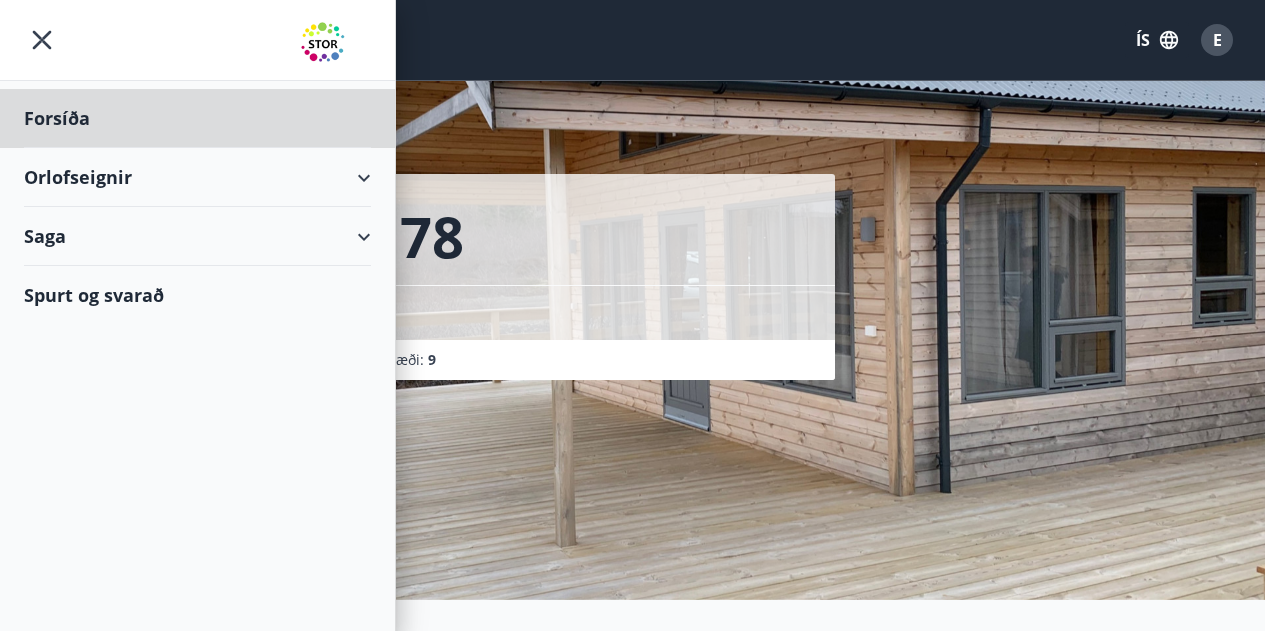 click on "Forsíða" at bounding box center [197, 118] 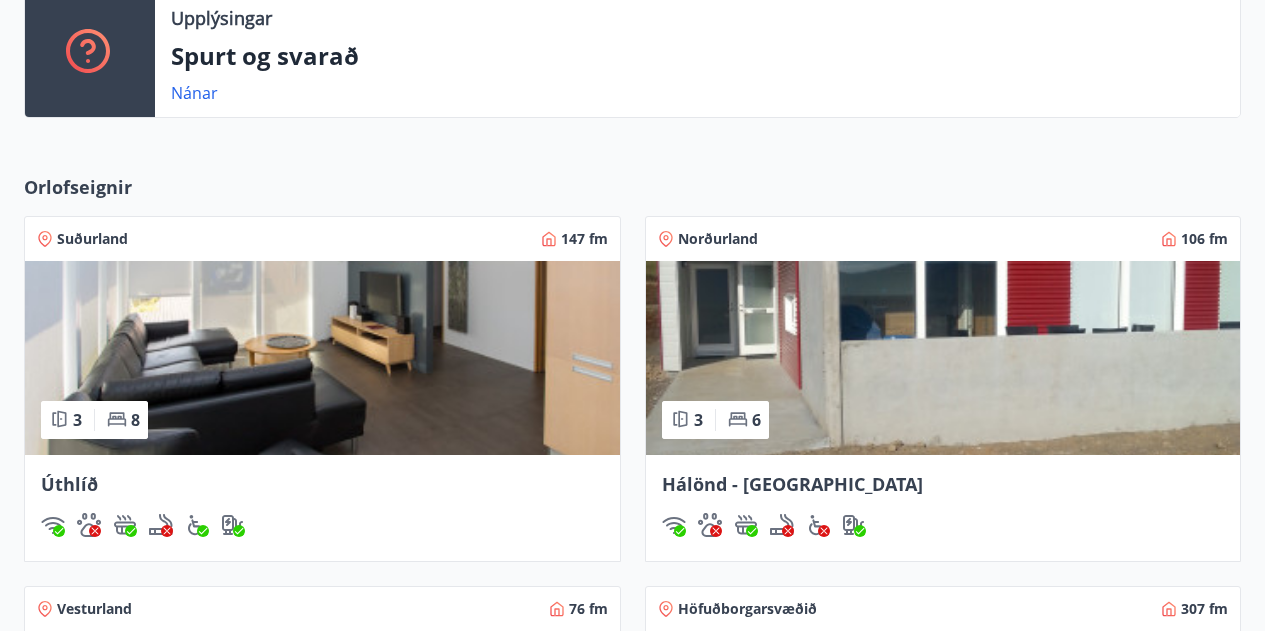 scroll, scrollTop: 464, scrollLeft: 0, axis: vertical 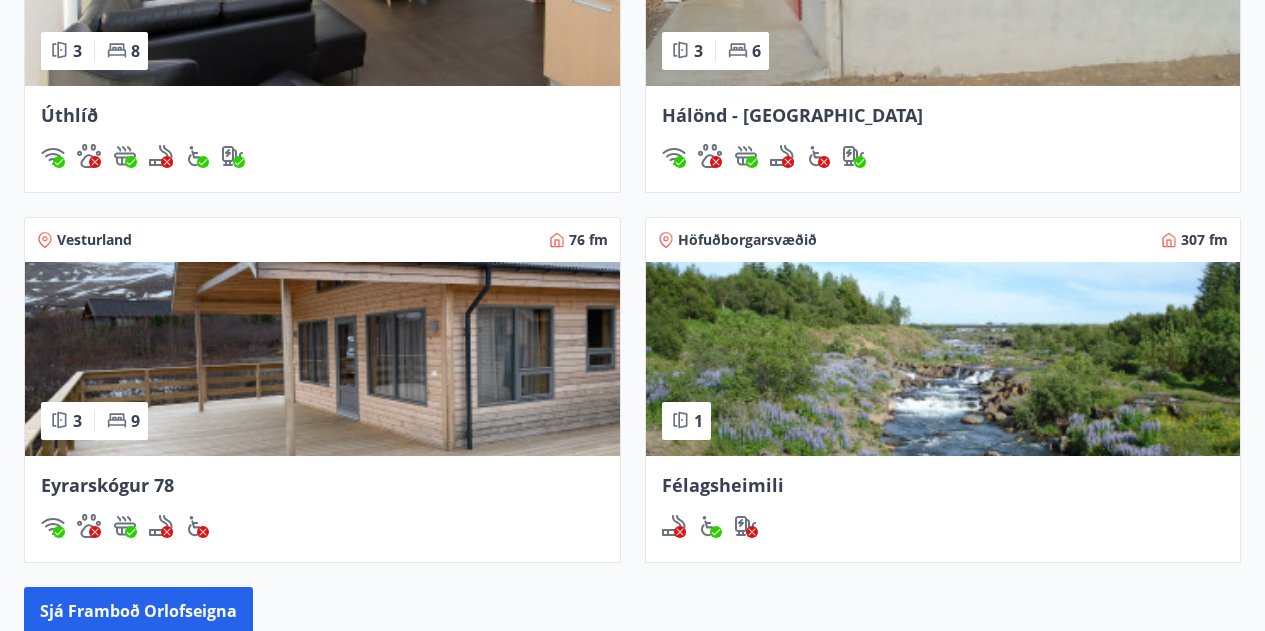 click at bounding box center [322, 359] 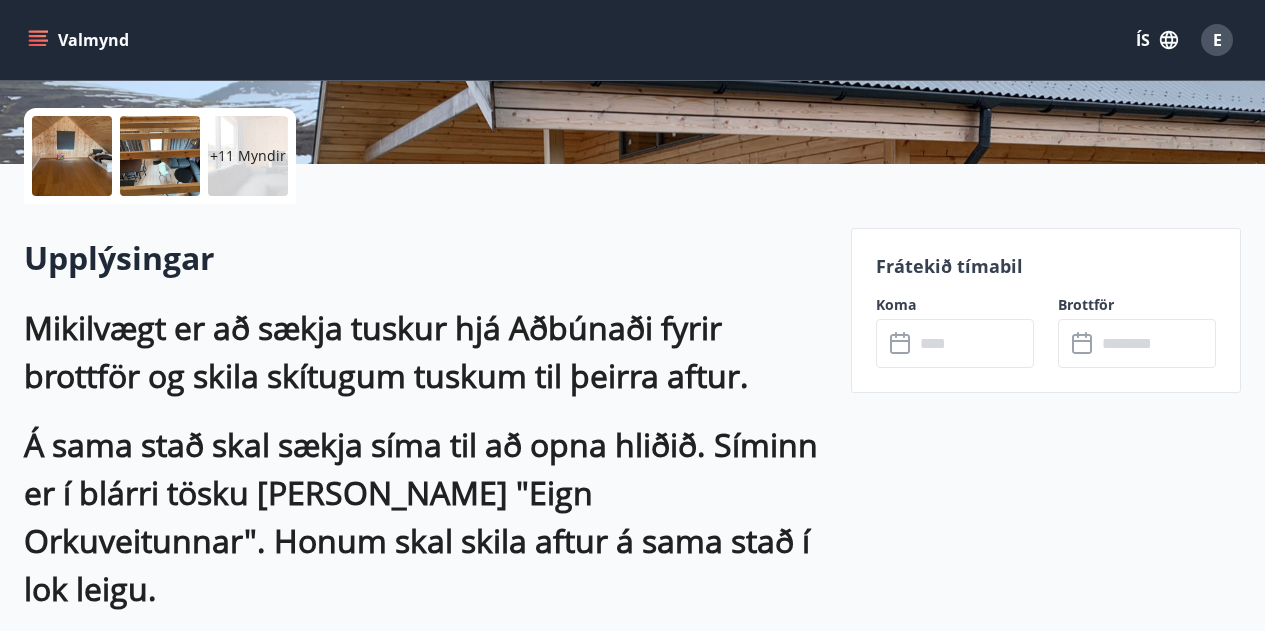 scroll, scrollTop: 471, scrollLeft: 0, axis: vertical 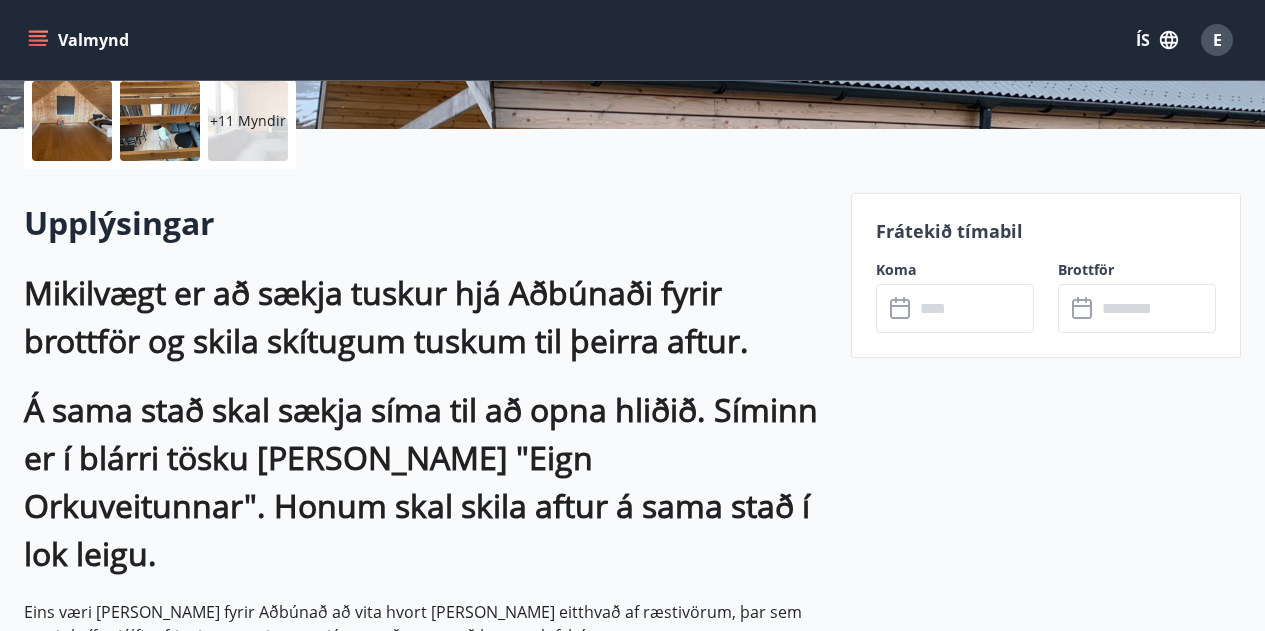 click 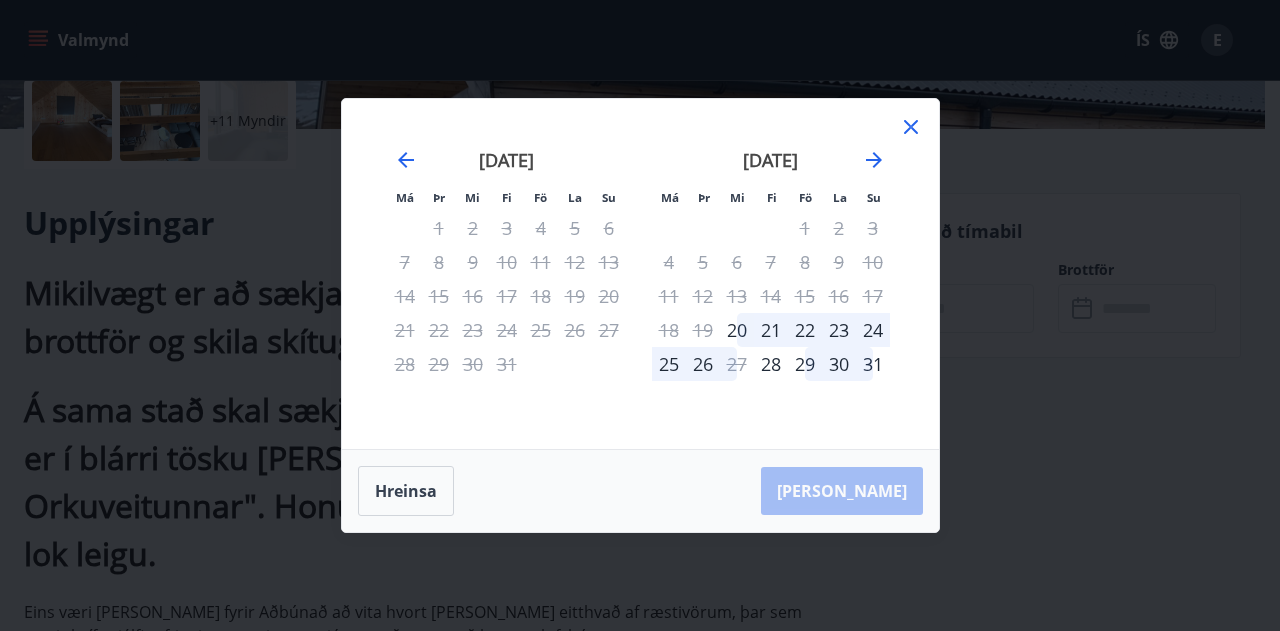 click 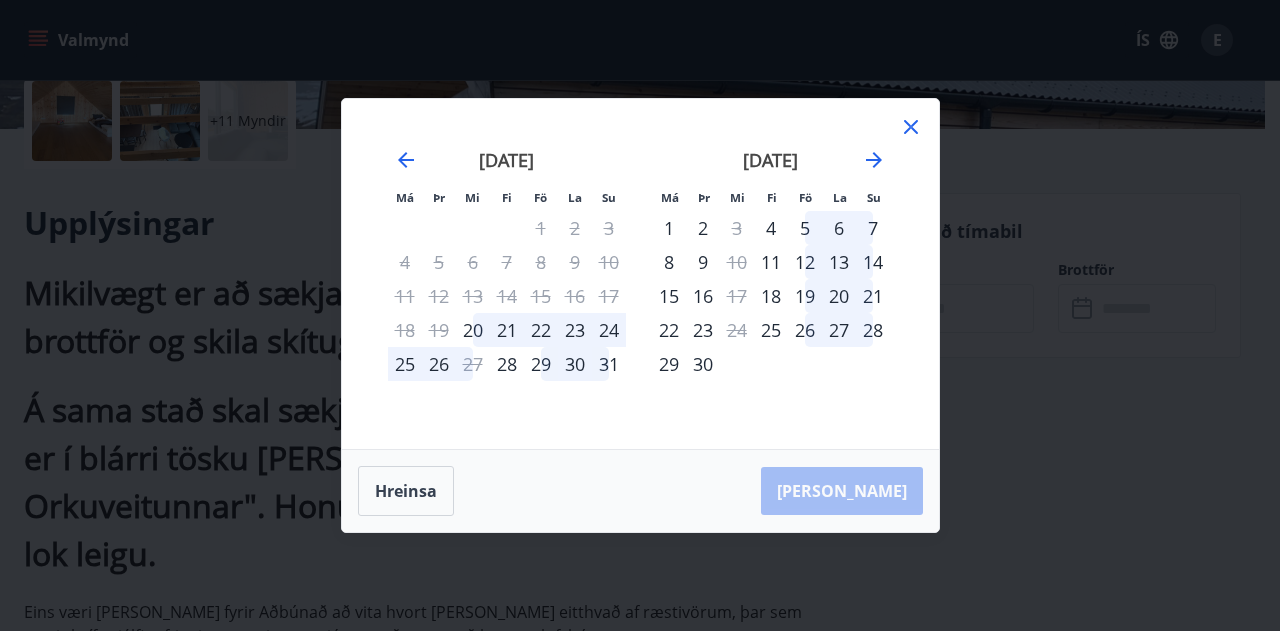 click 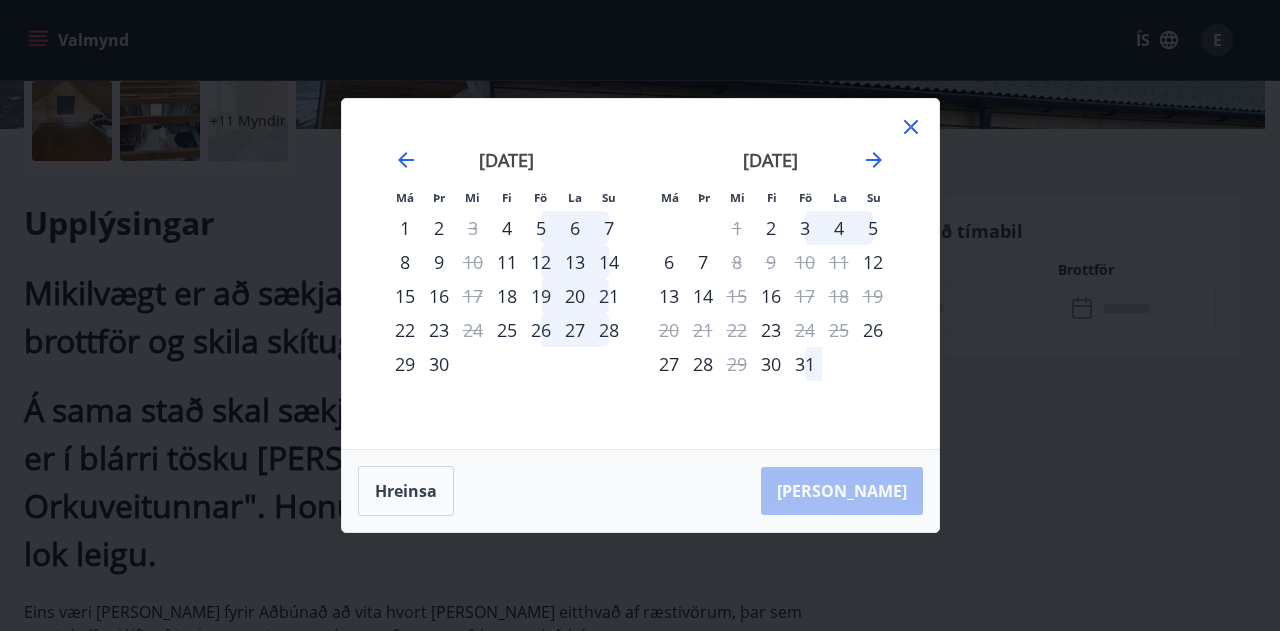 click 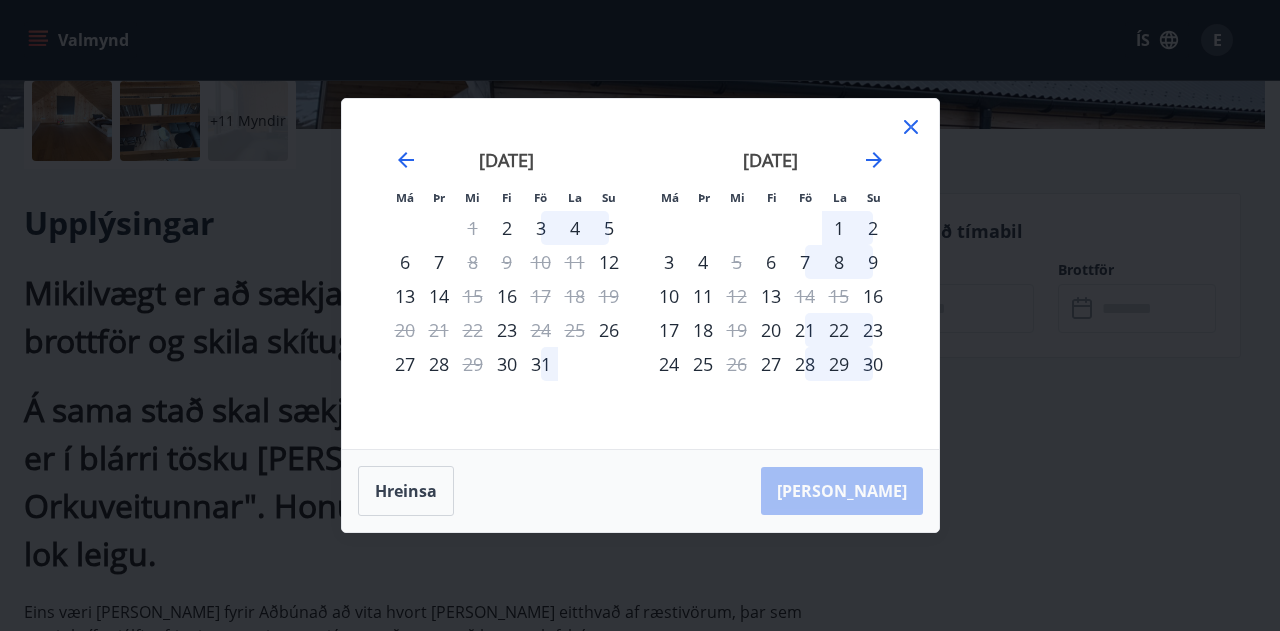 click on "7" at bounding box center [805, 262] 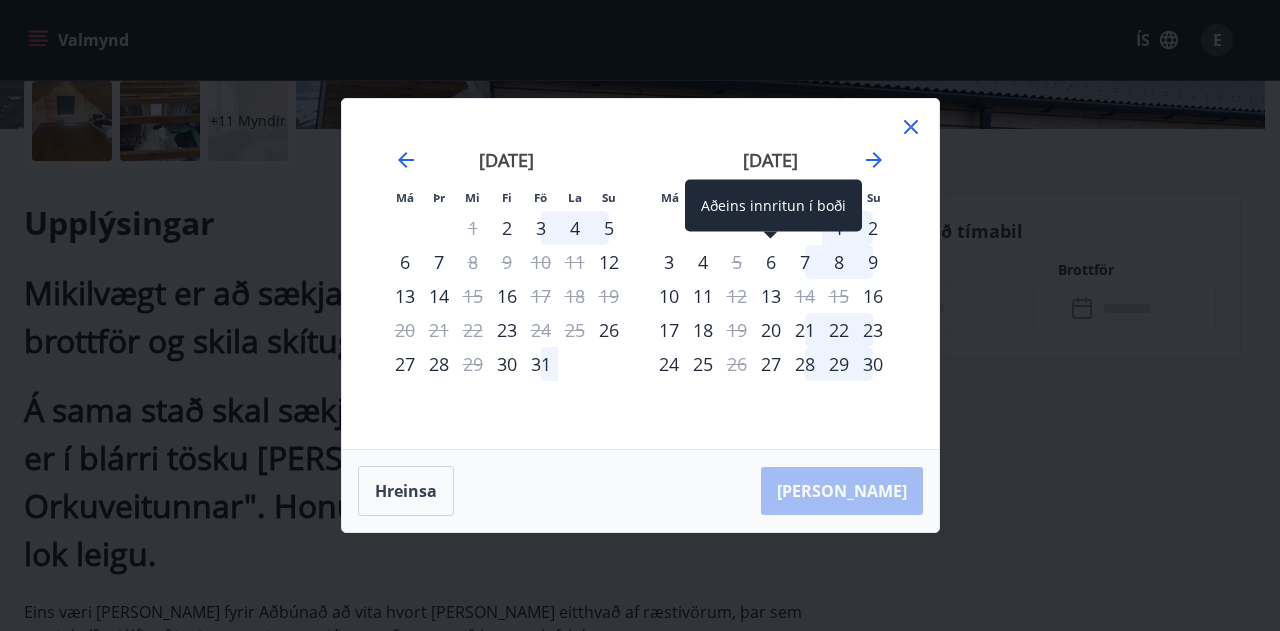 click on "6" at bounding box center (771, 262) 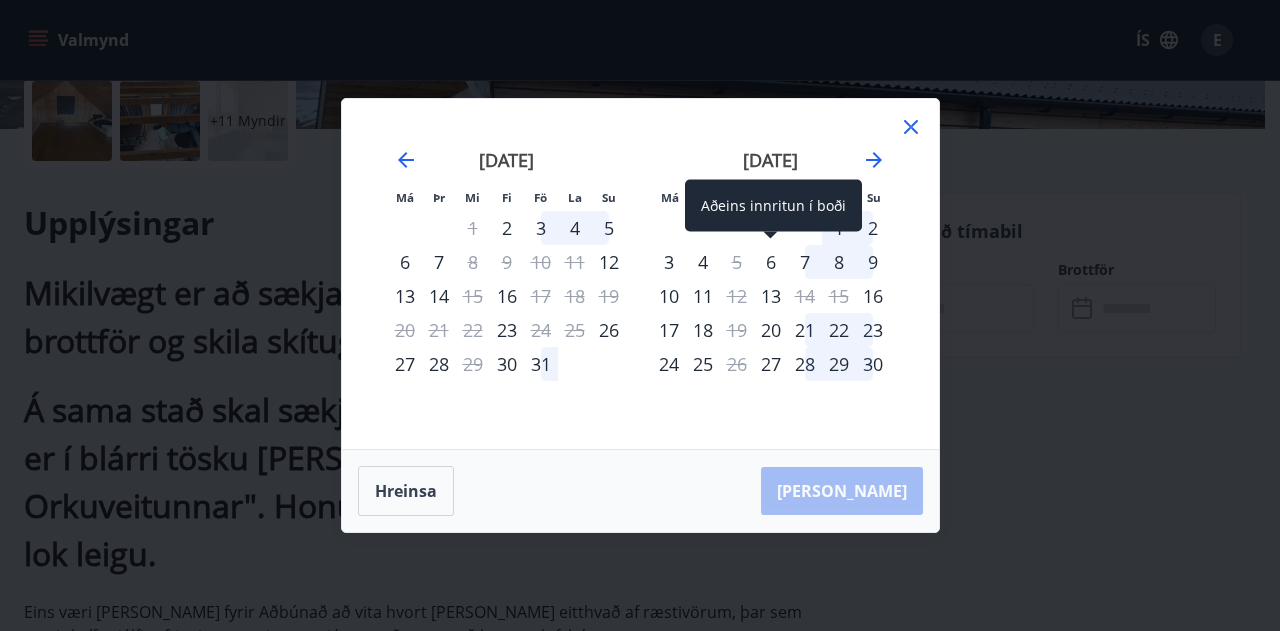 click on "6" at bounding box center (771, 262) 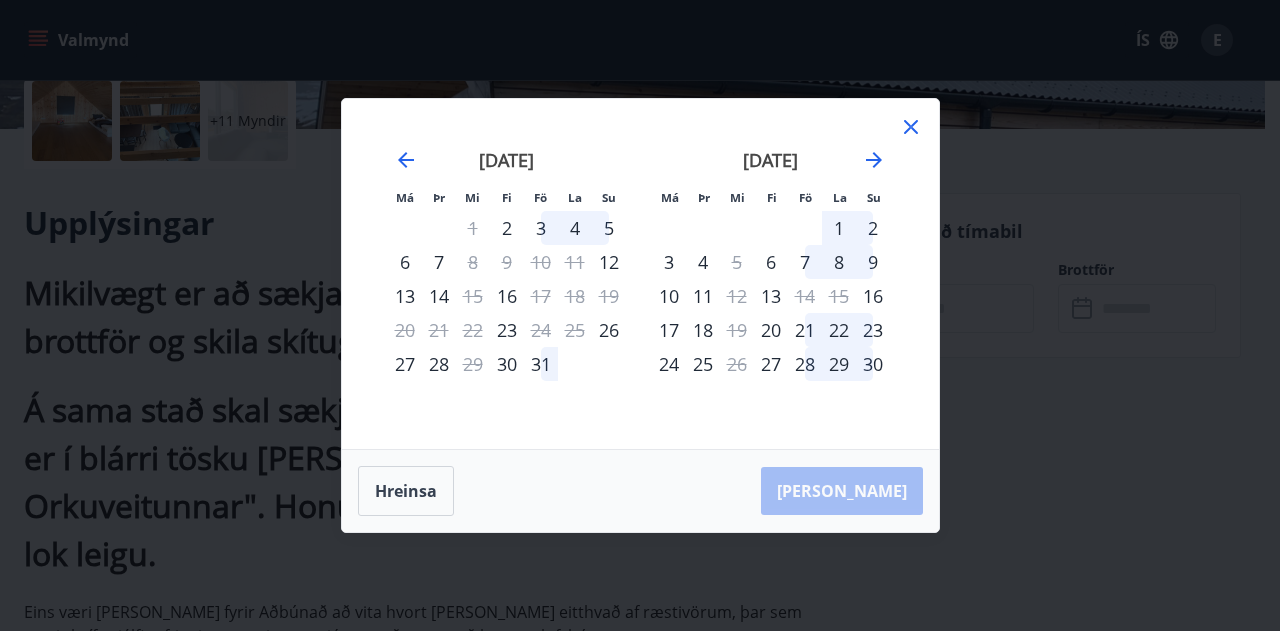 click on "19" at bounding box center [609, 296] 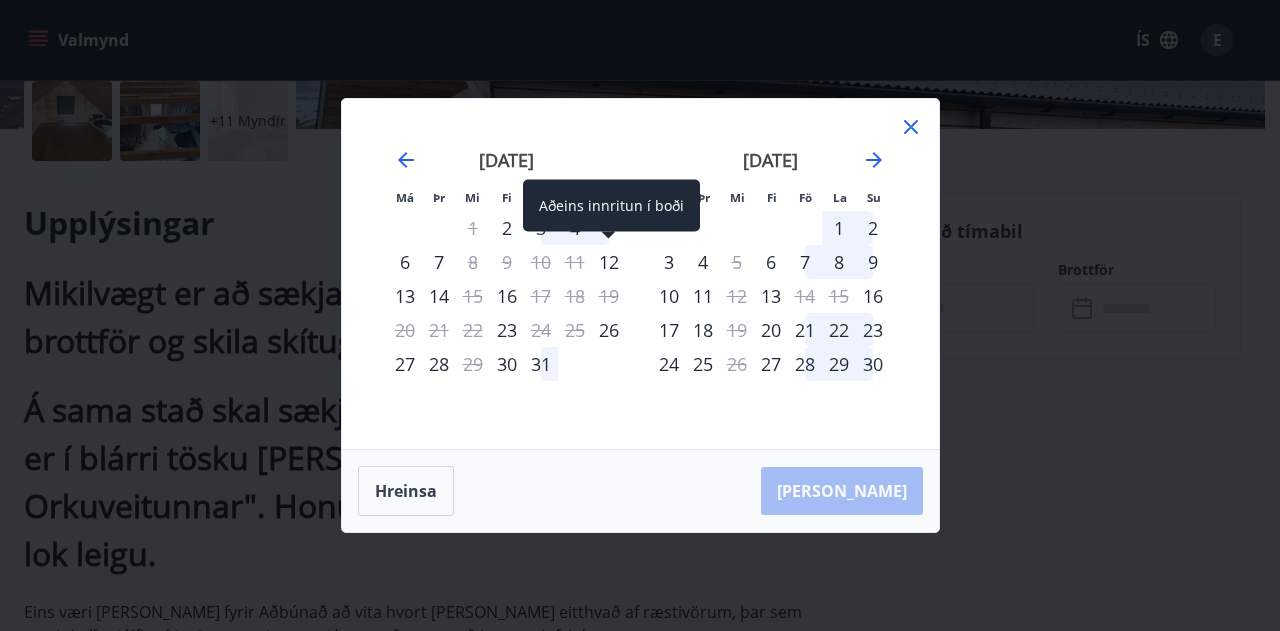 click on "12" at bounding box center (609, 262) 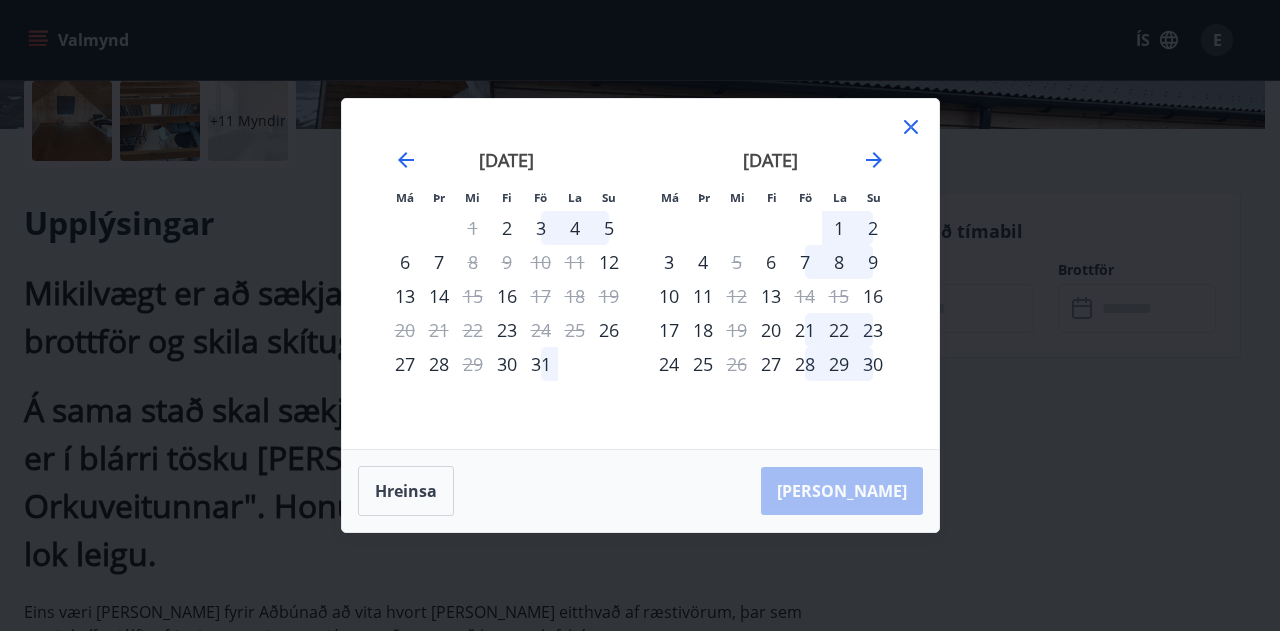 click on "11" at bounding box center [575, 262] 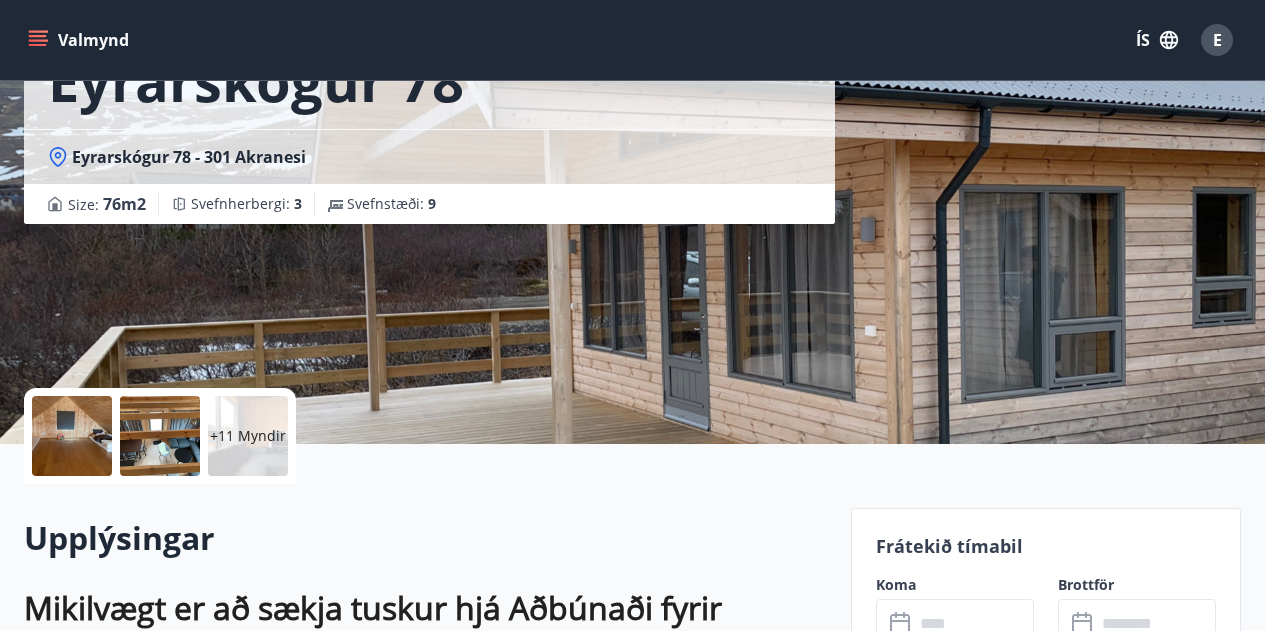 scroll, scrollTop: 0, scrollLeft: 0, axis: both 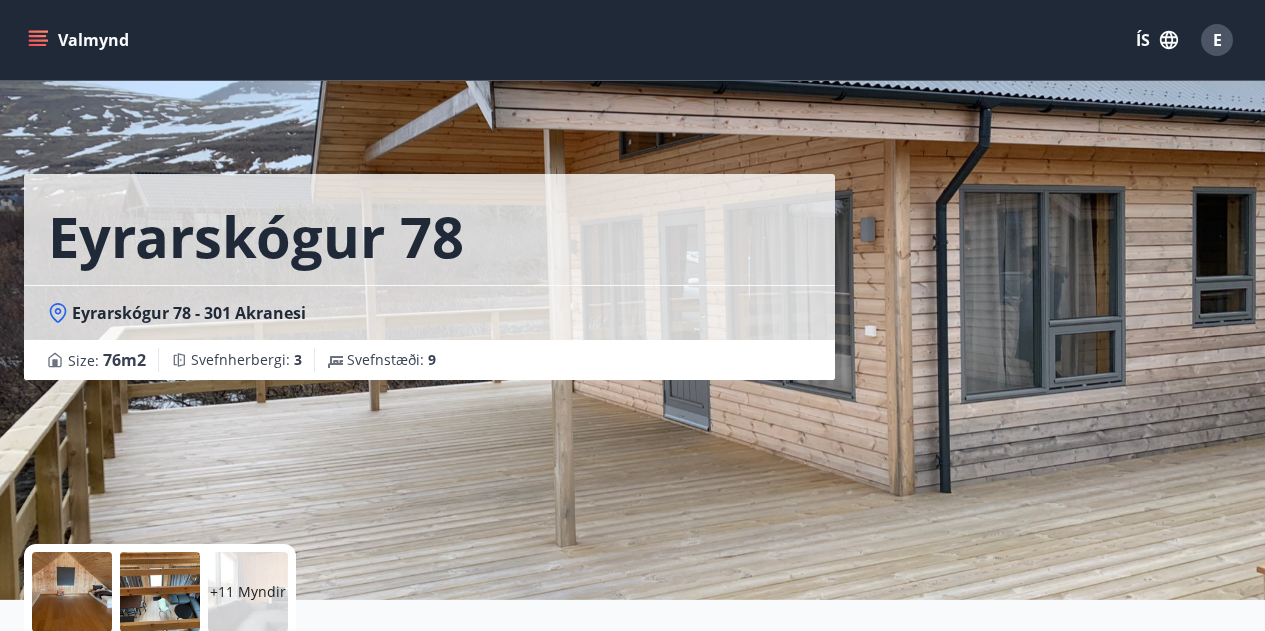 click on "Valmynd" at bounding box center (80, 40) 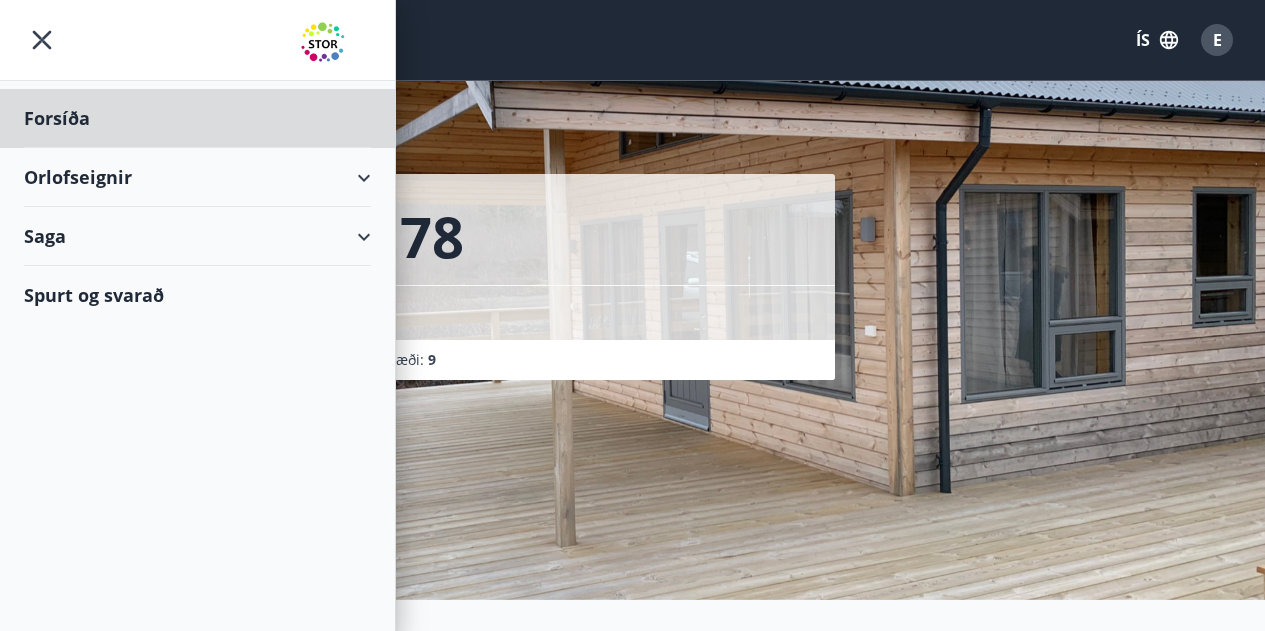 click on "Forsíða" at bounding box center (197, 118) 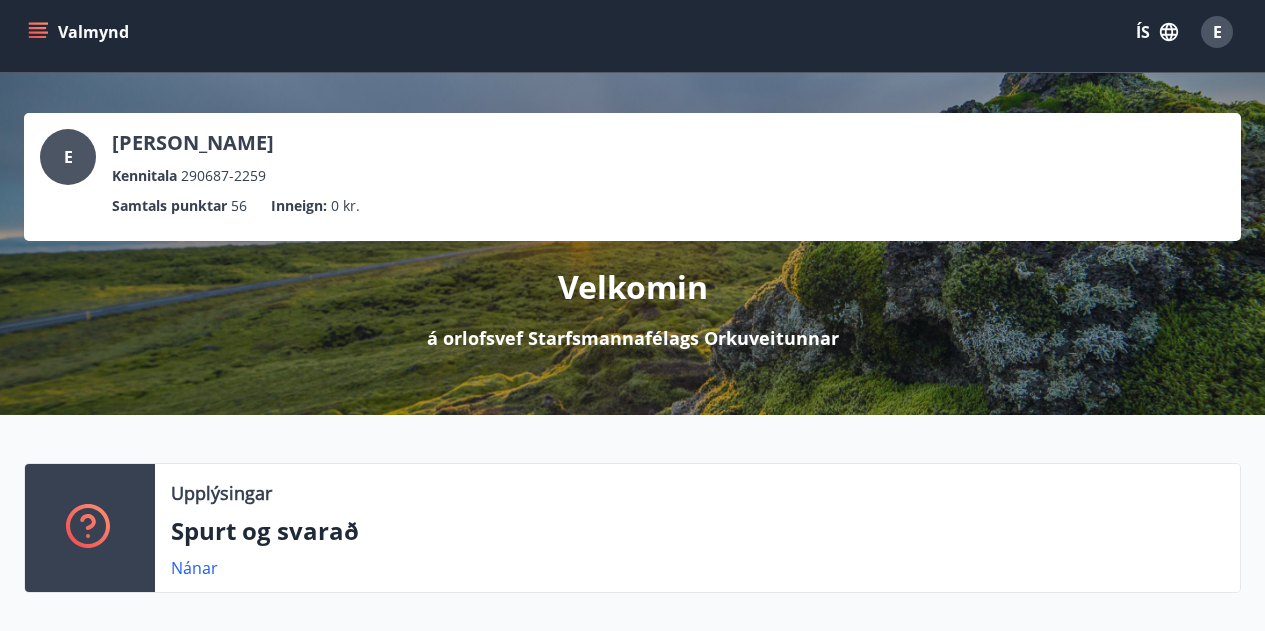 scroll, scrollTop: 9, scrollLeft: 0, axis: vertical 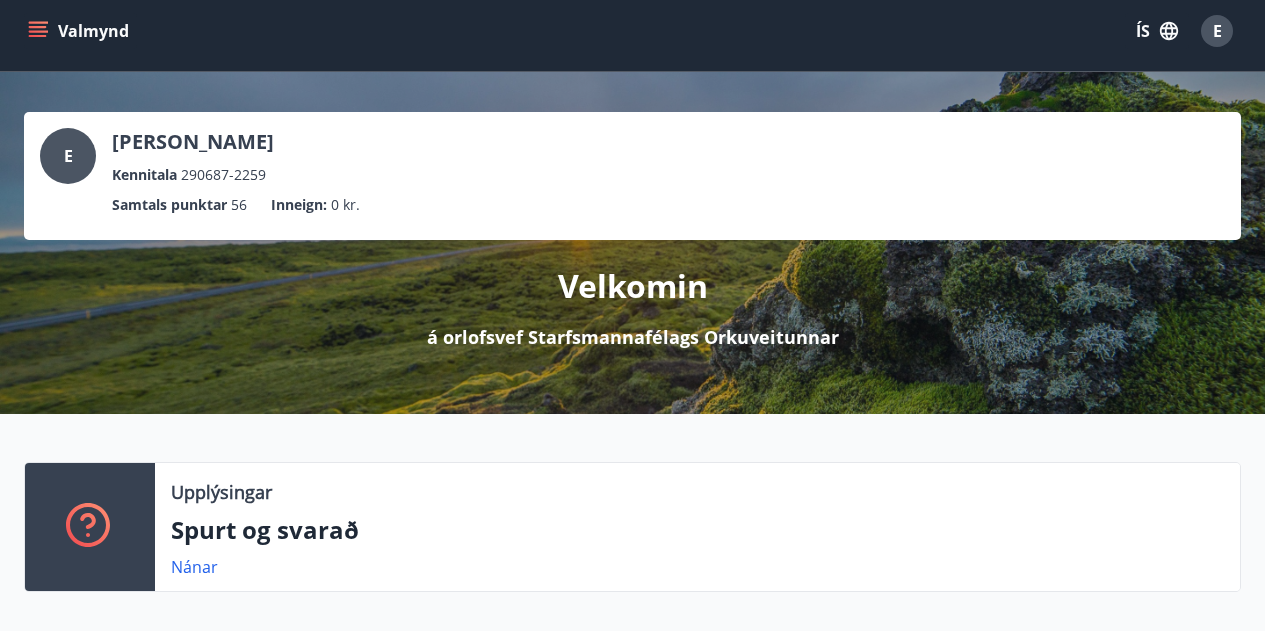 click 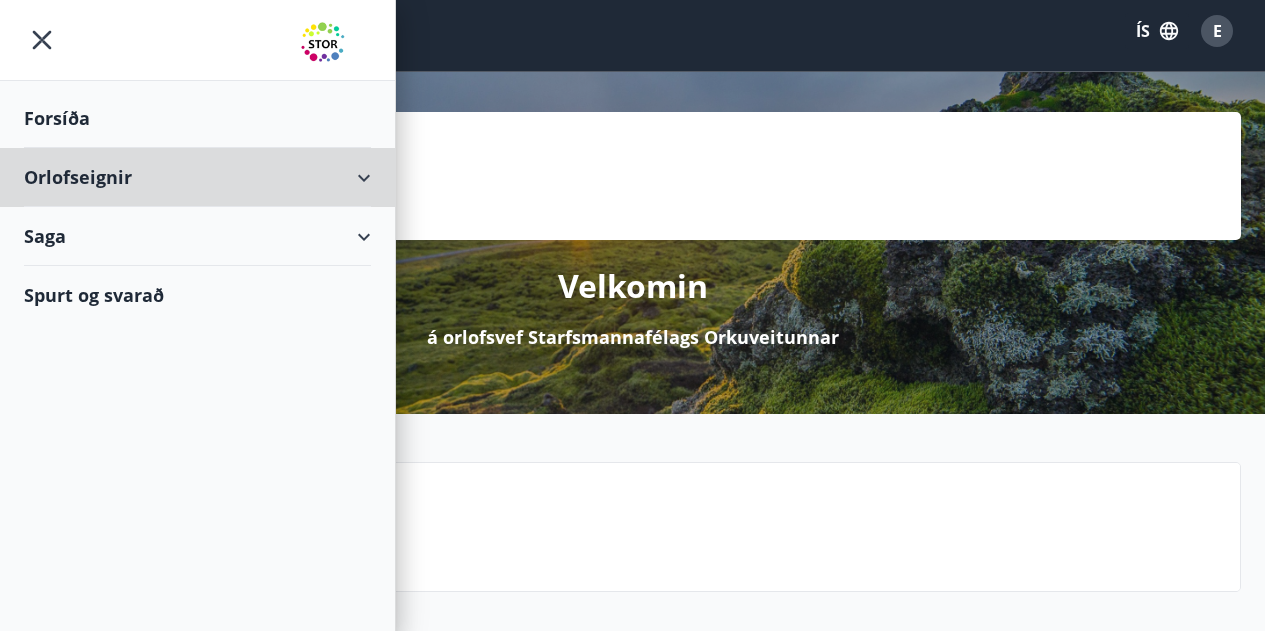 click on "Orlofseignir" at bounding box center [197, 177] 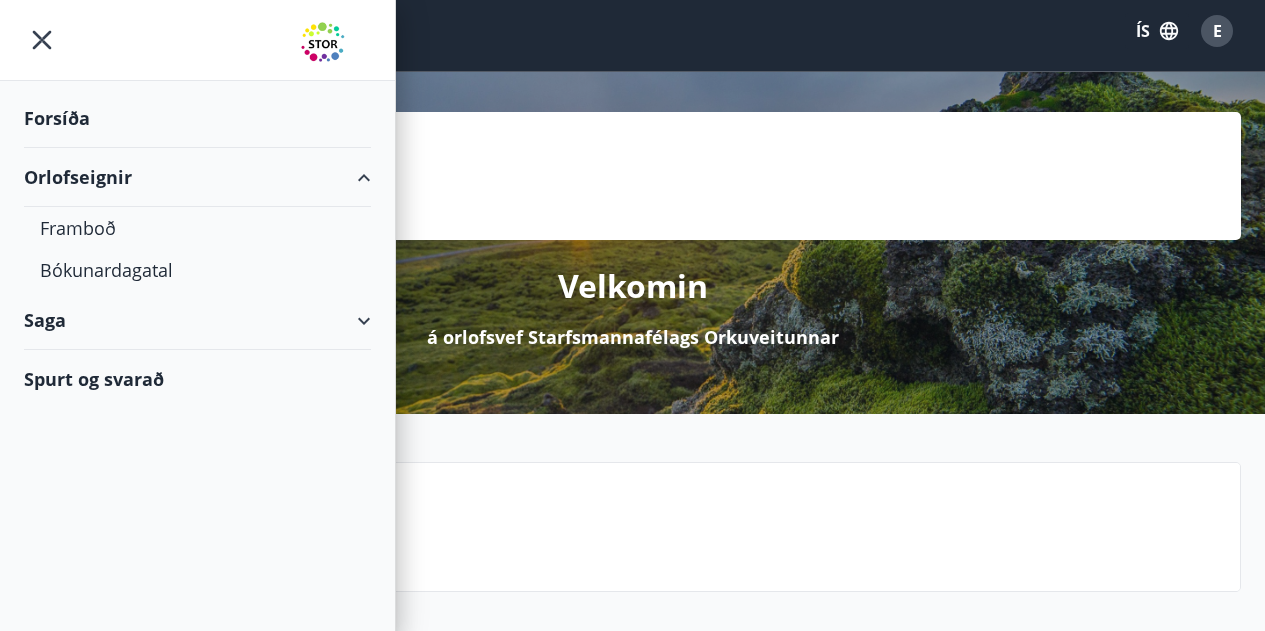 click on "Bókunardagatal" at bounding box center [197, 270] 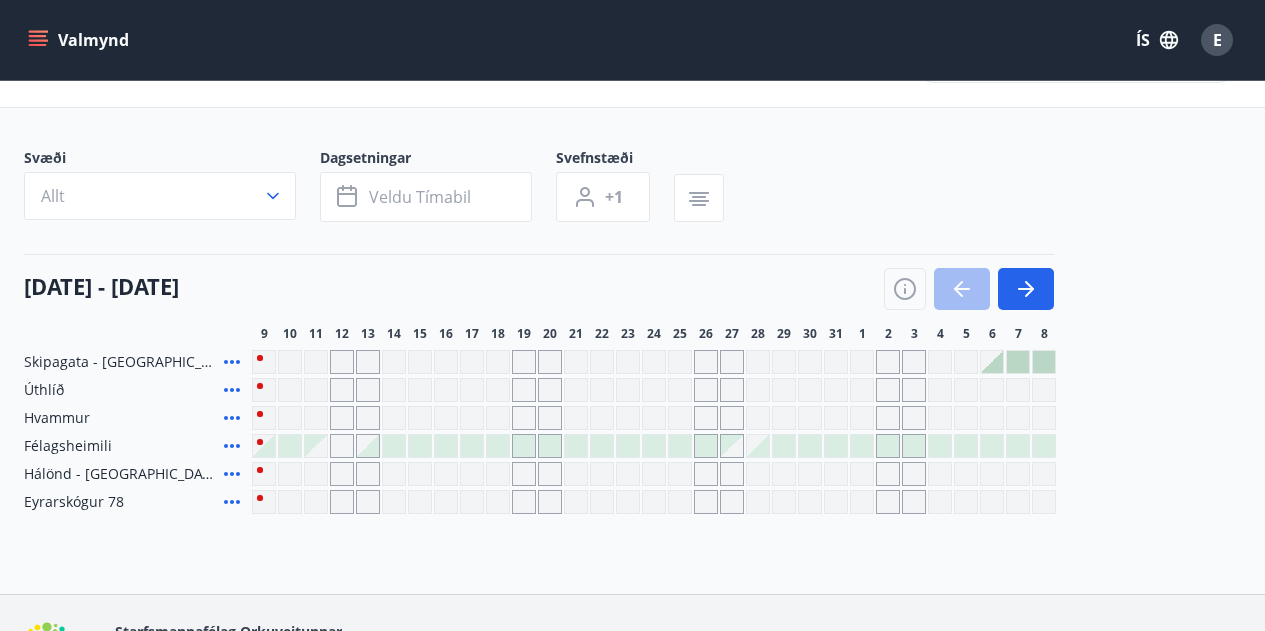 scroll, scrollTop: 70, scrollLeft: 0, axis: vertical 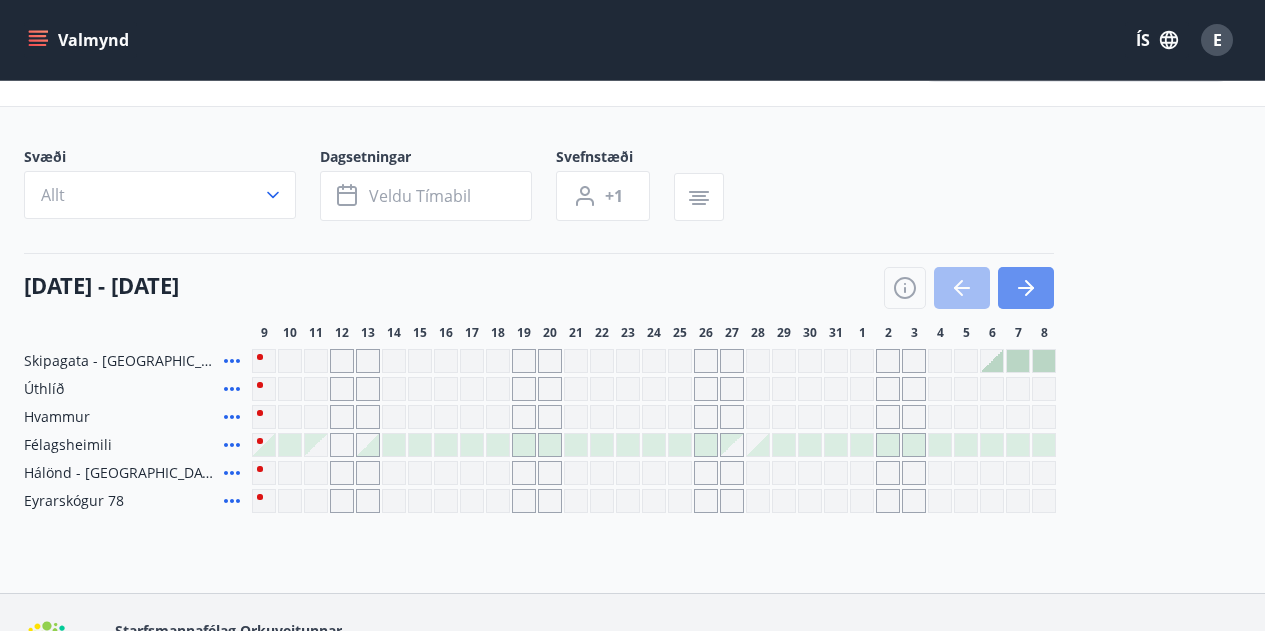 click 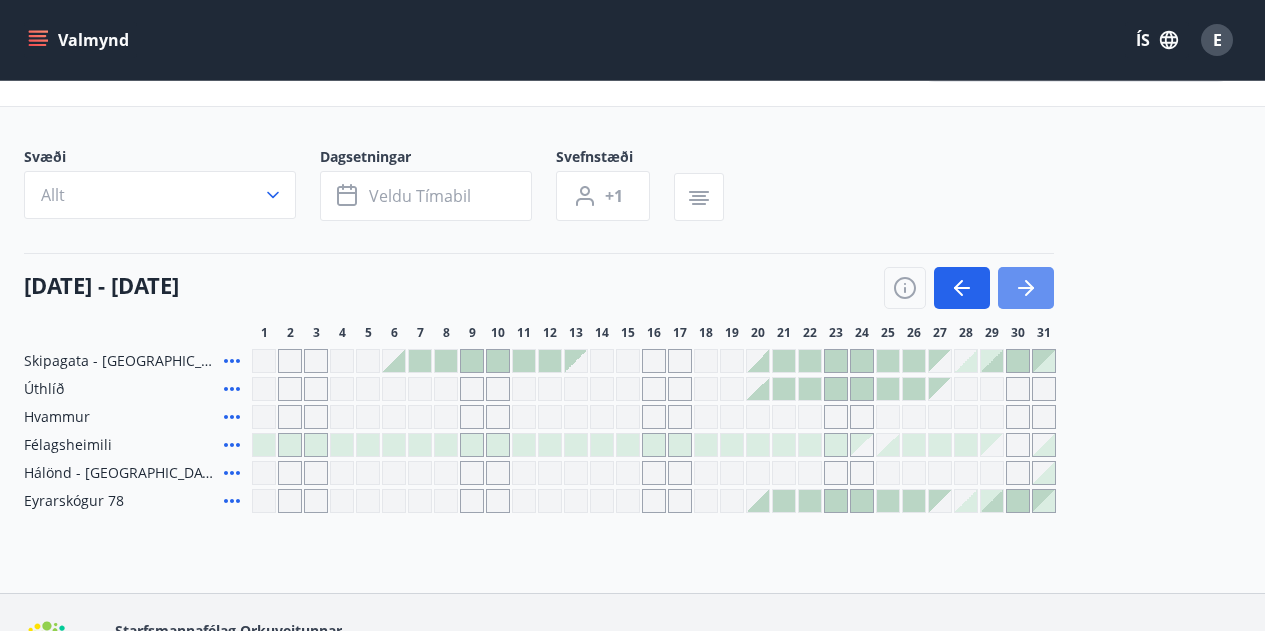 click 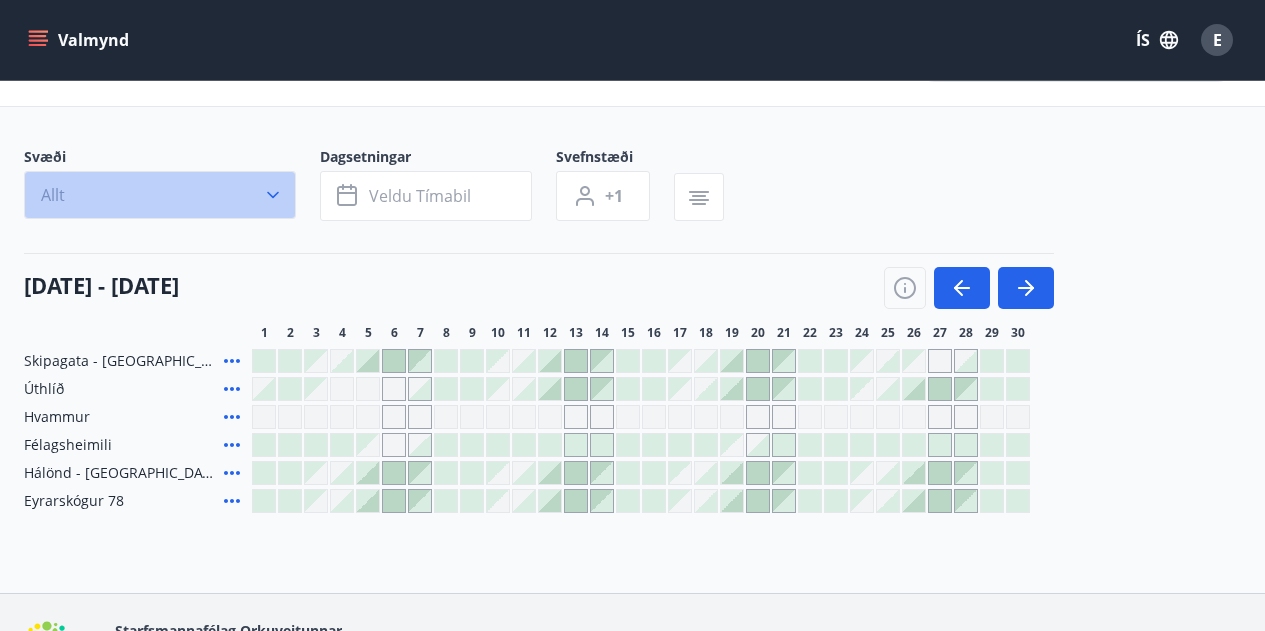 click on "Allt" at bounding box center [160, 195] 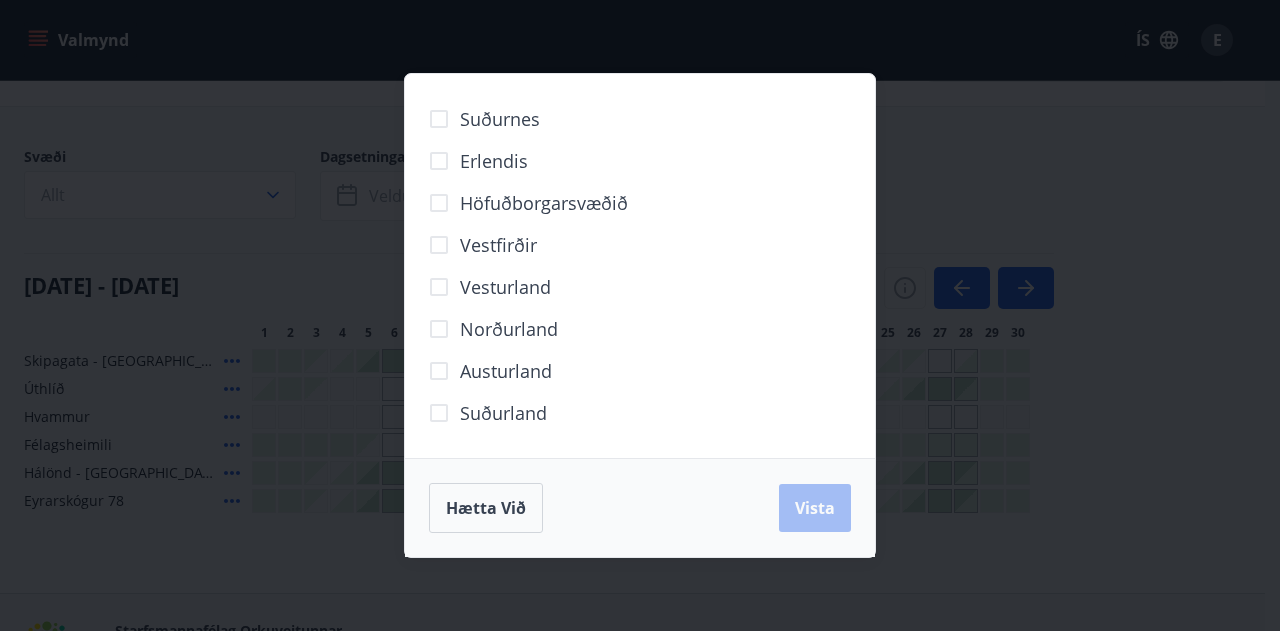 click on "Hætta við" at bounding box center (486, 508) 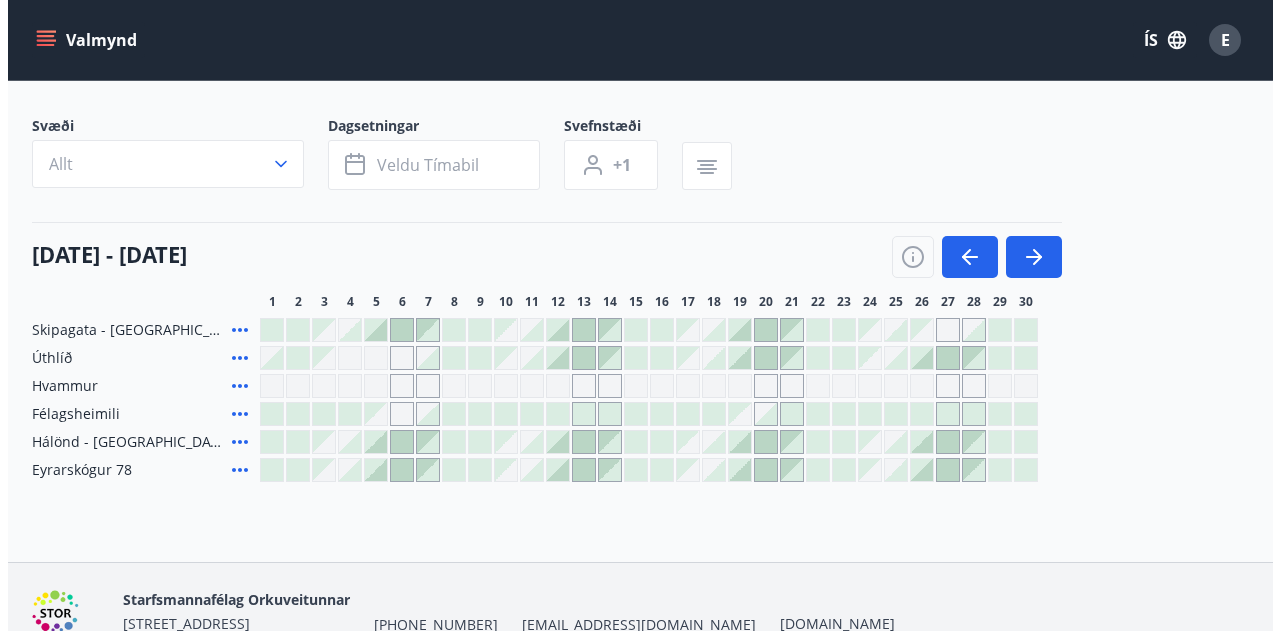 scroll, scrollTop: 100, scrollLeft: 0, axis: vertical 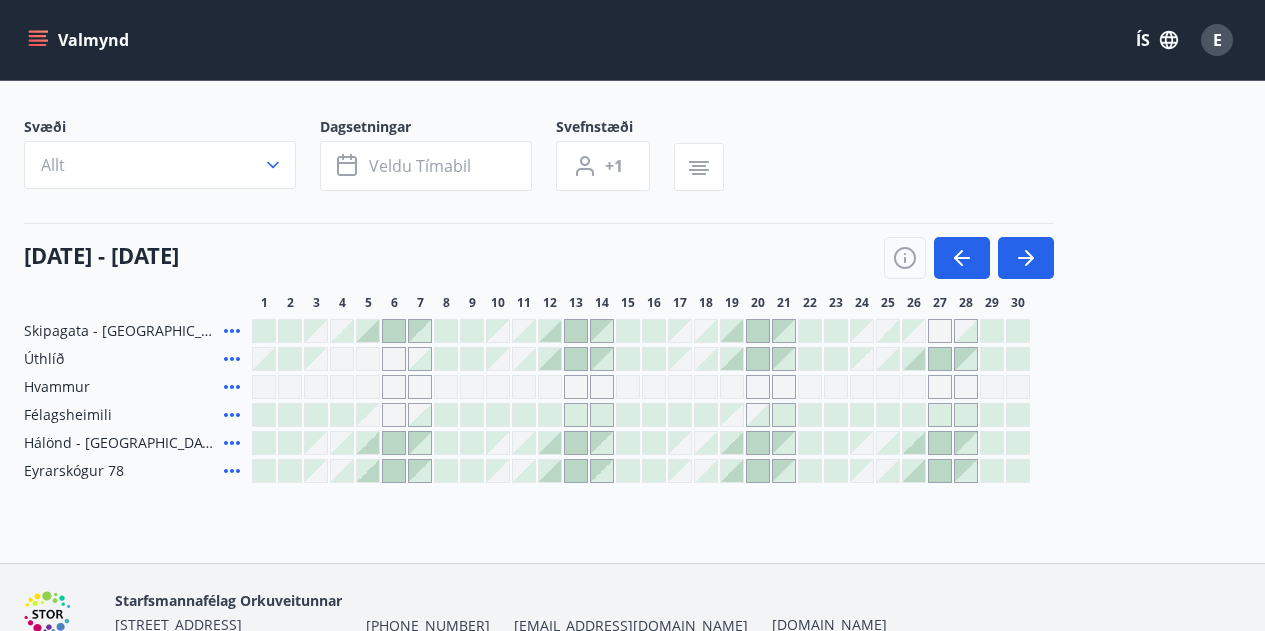 click at bounding box center [1026, 258] 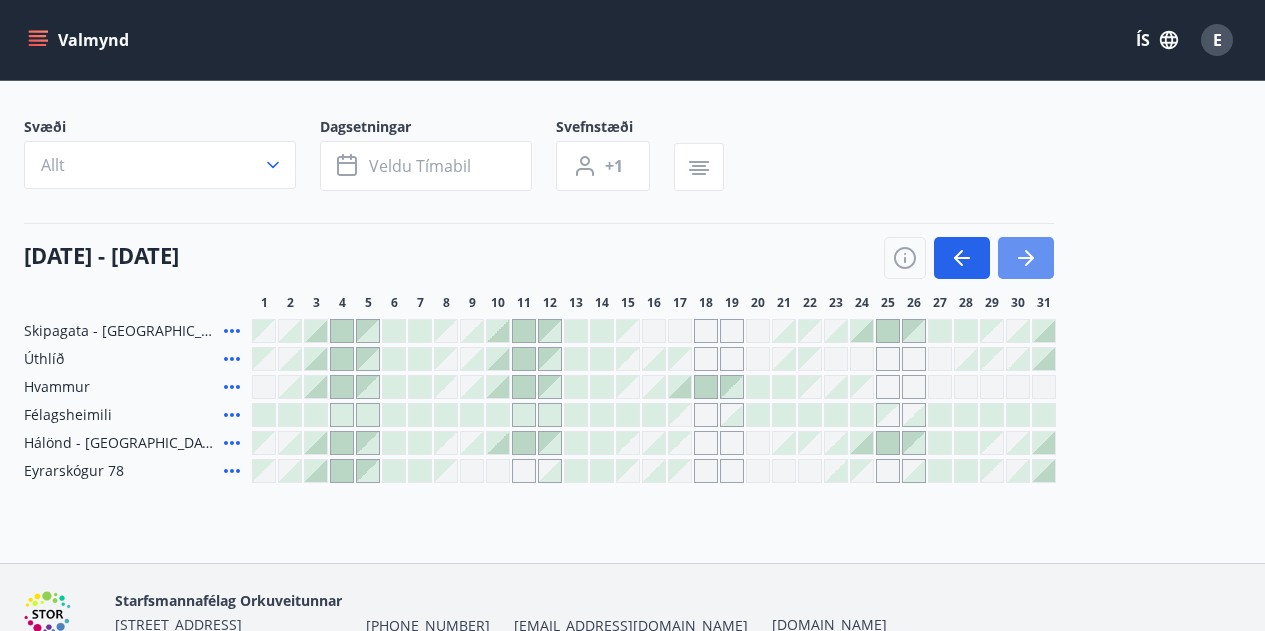 click at bounding box center [1026, 258] 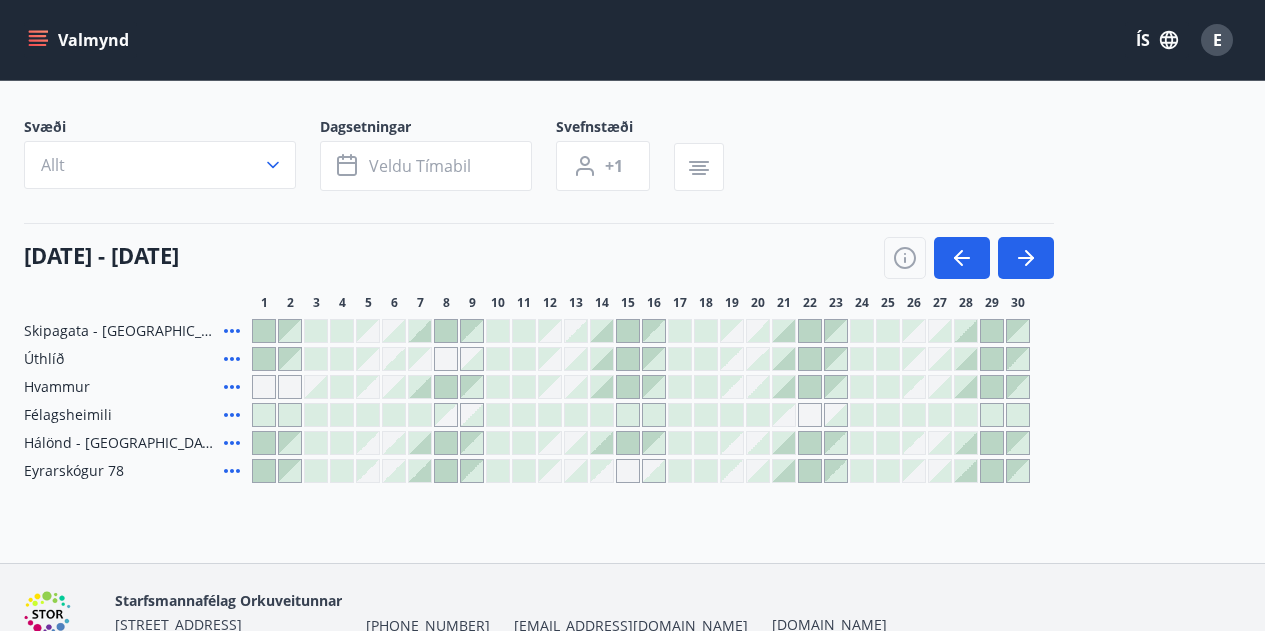 click at bounding box center [810, 471] 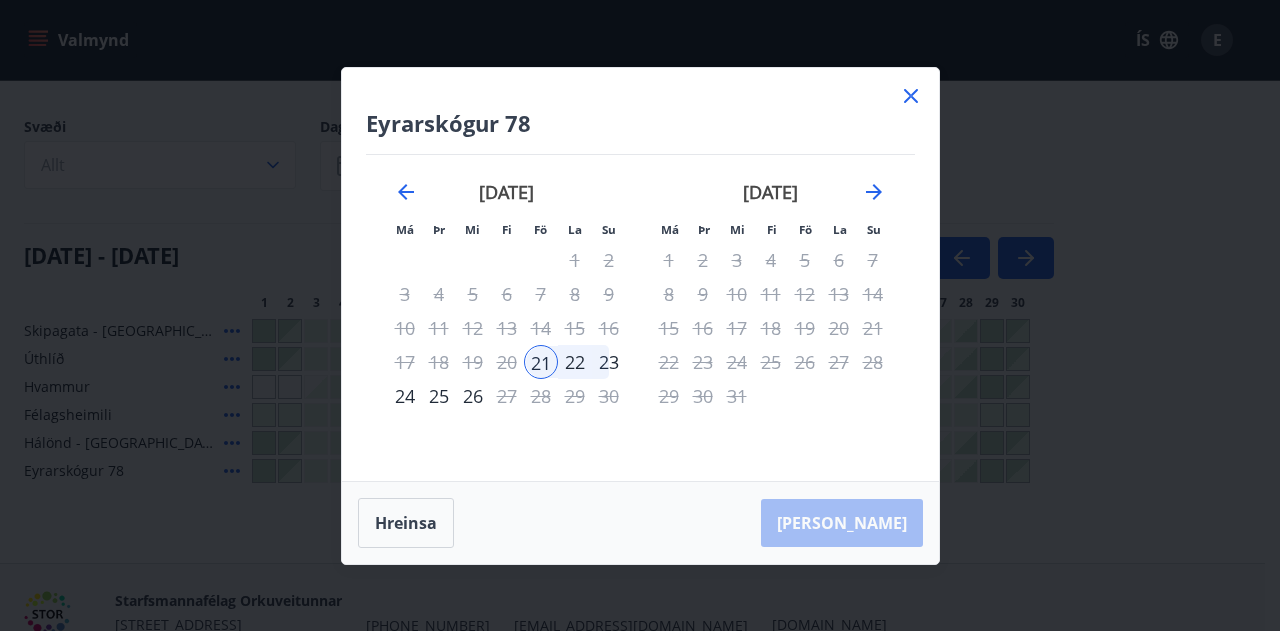click 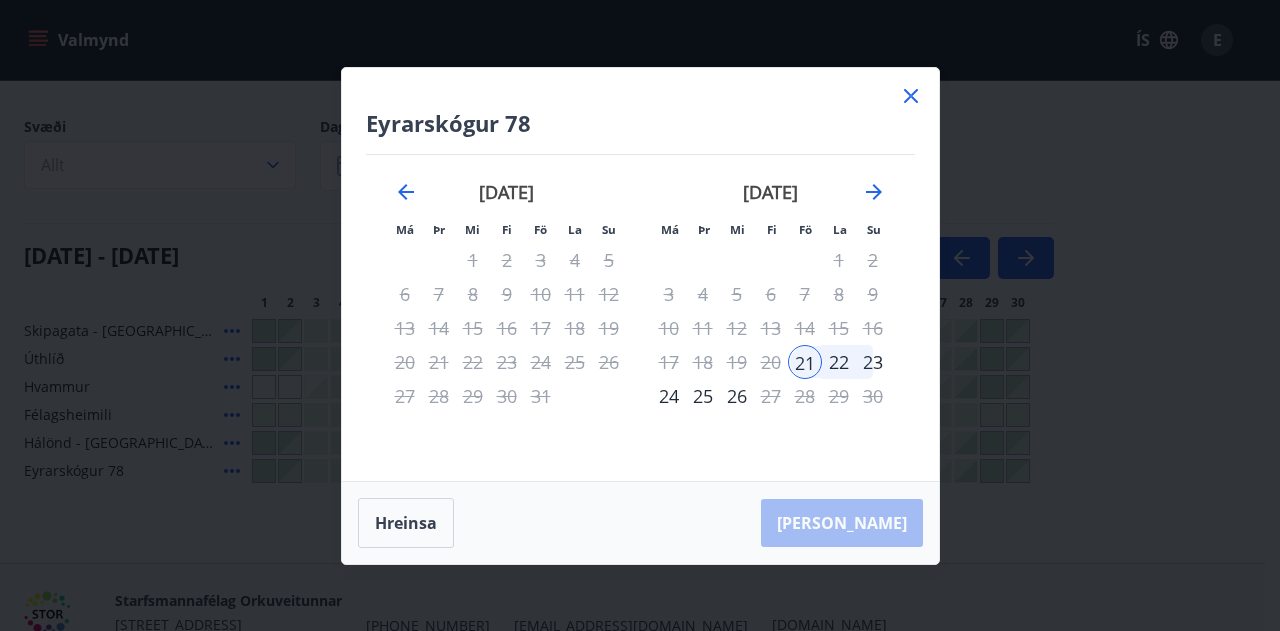click on "21" at bounding box center (805, 362) 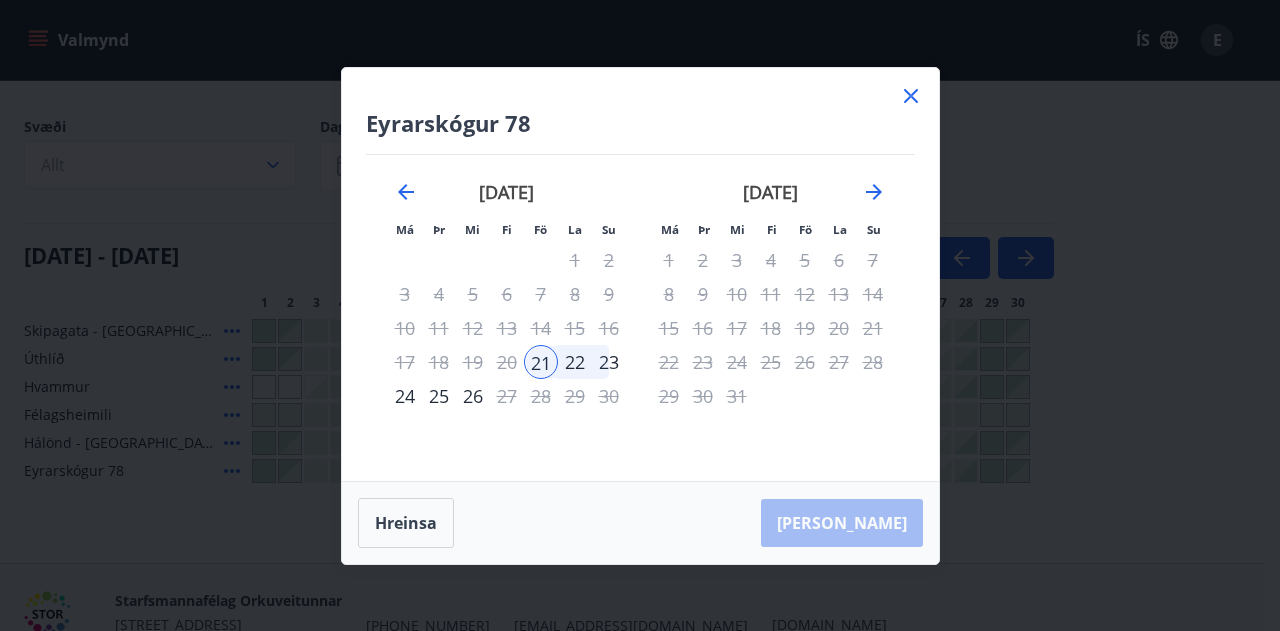 click on "23" at bounding box center [609, 362] 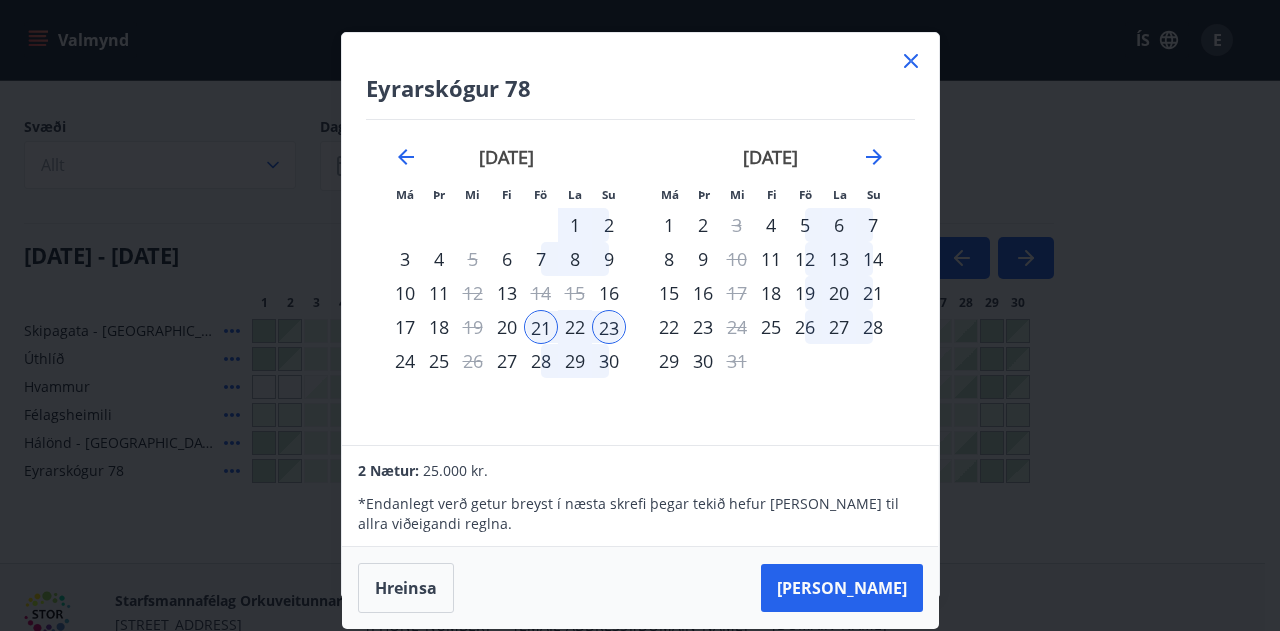 scroll, scrollTop: 1, scrollLeft: 0, axis: vertical 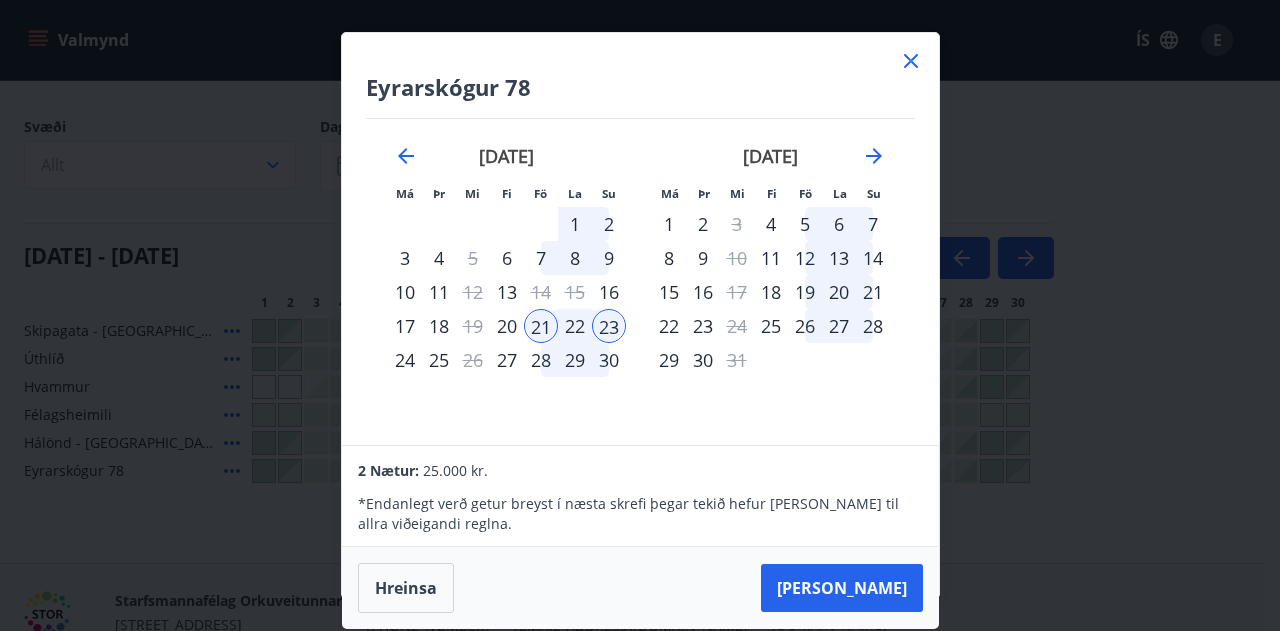 click on "7" at bounding box center (541, 258) 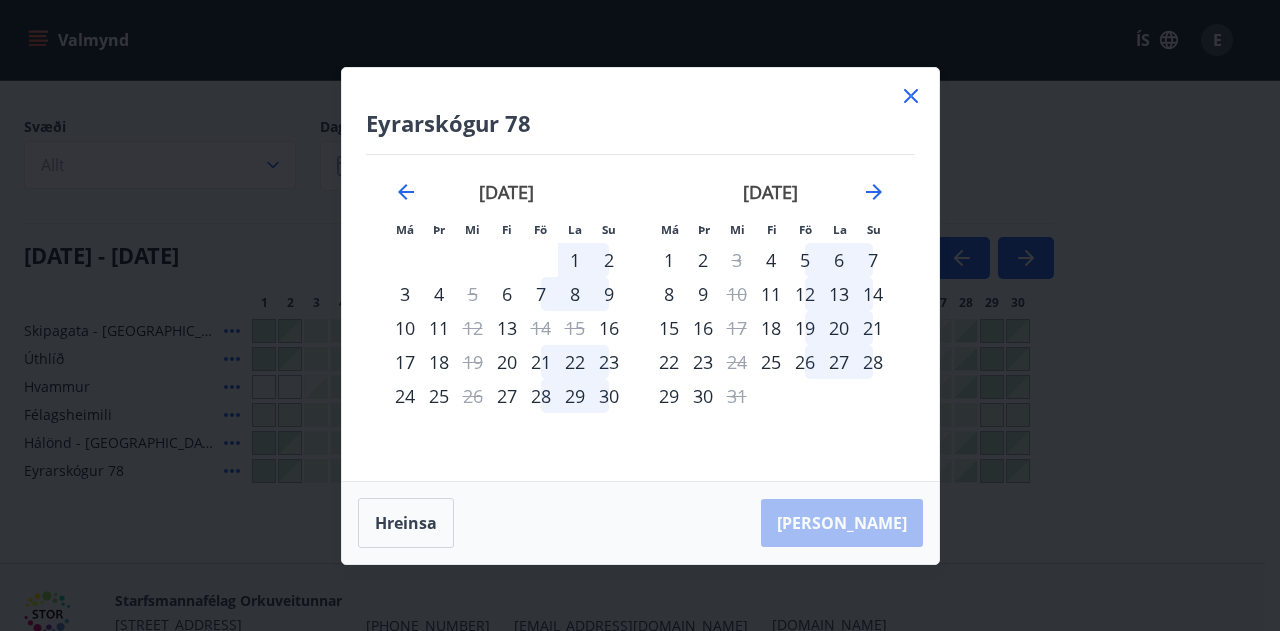 scroll, scrollTop: 0, scrollLeft: 0, axis: both 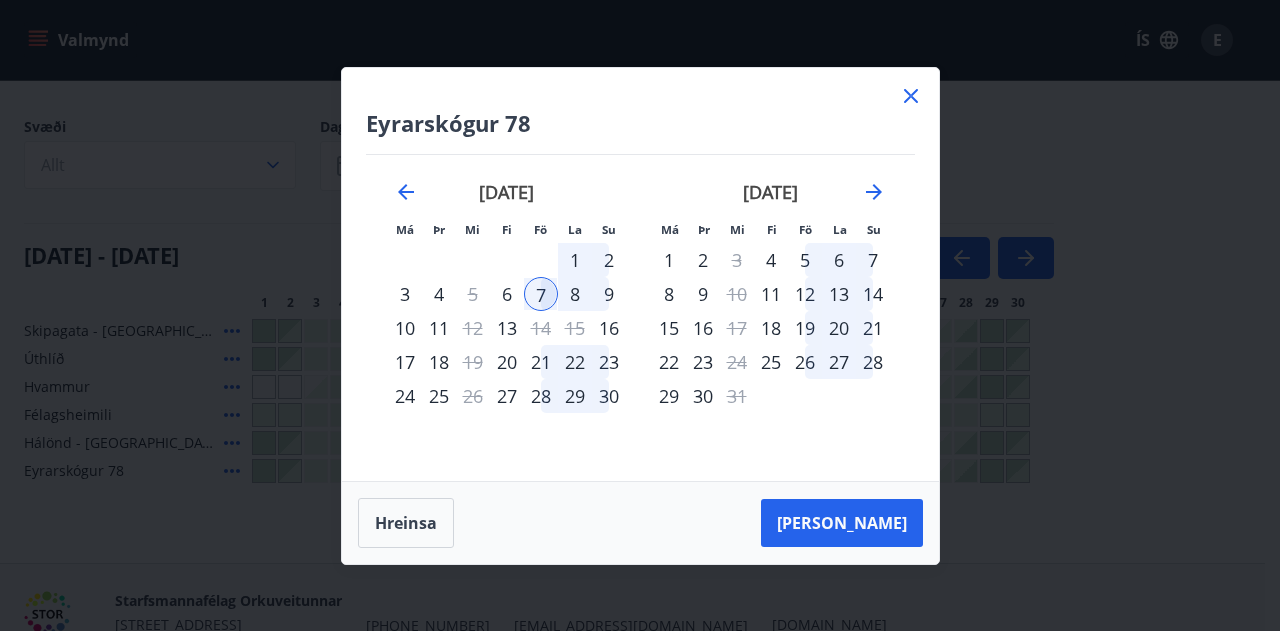 click 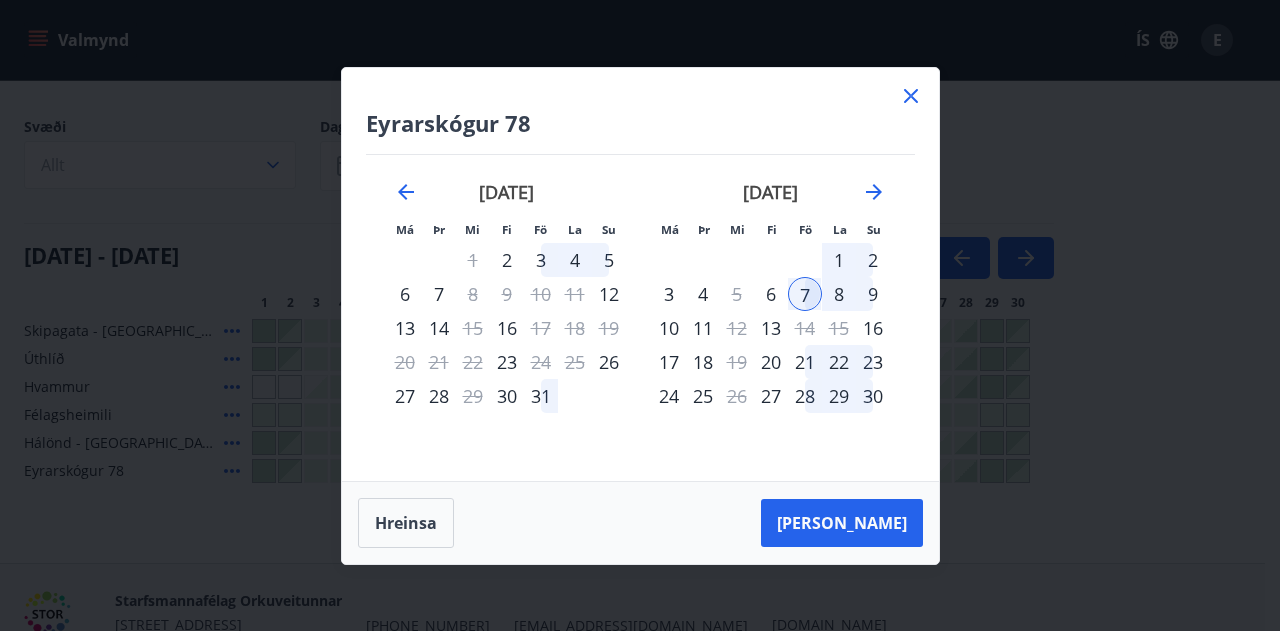 click on "31" at bounding box center [541, 396] 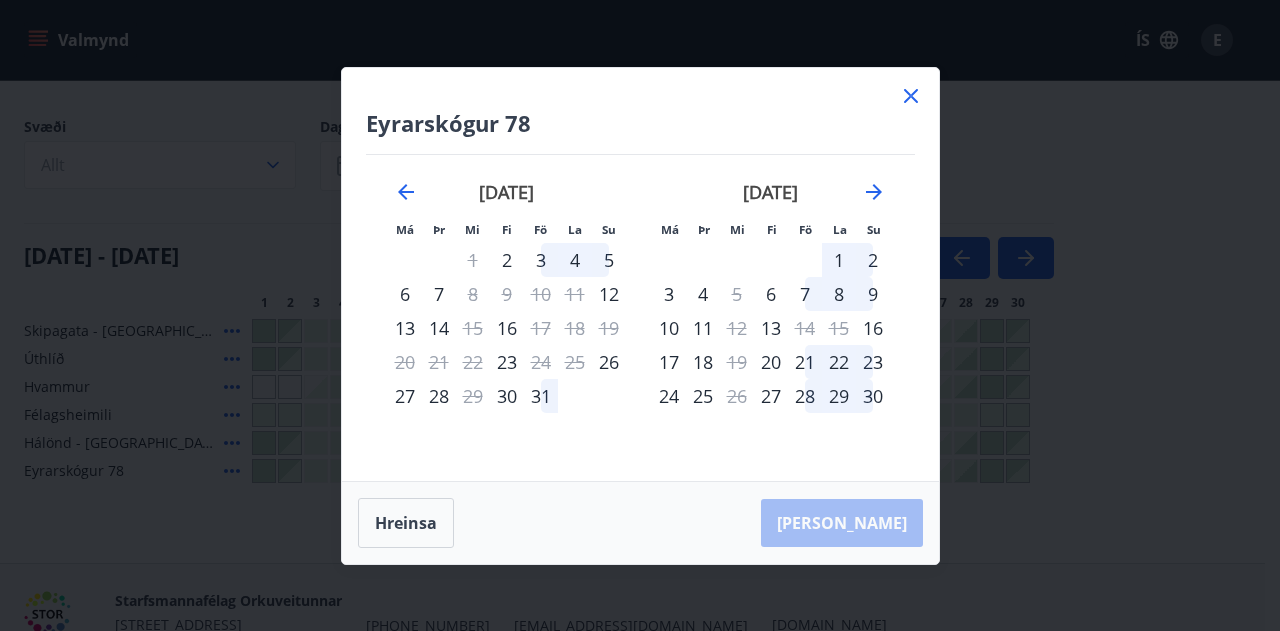 click on "31" at bounding box center [541, 396] 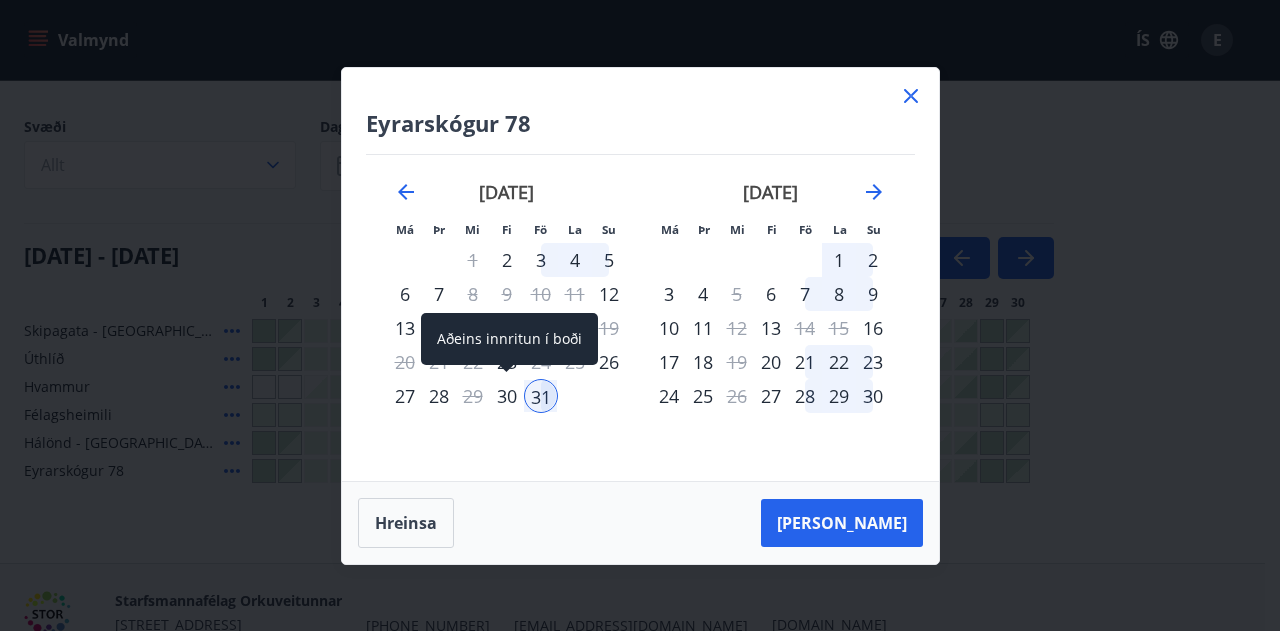 click on "30" at bounding box center [507, 396] 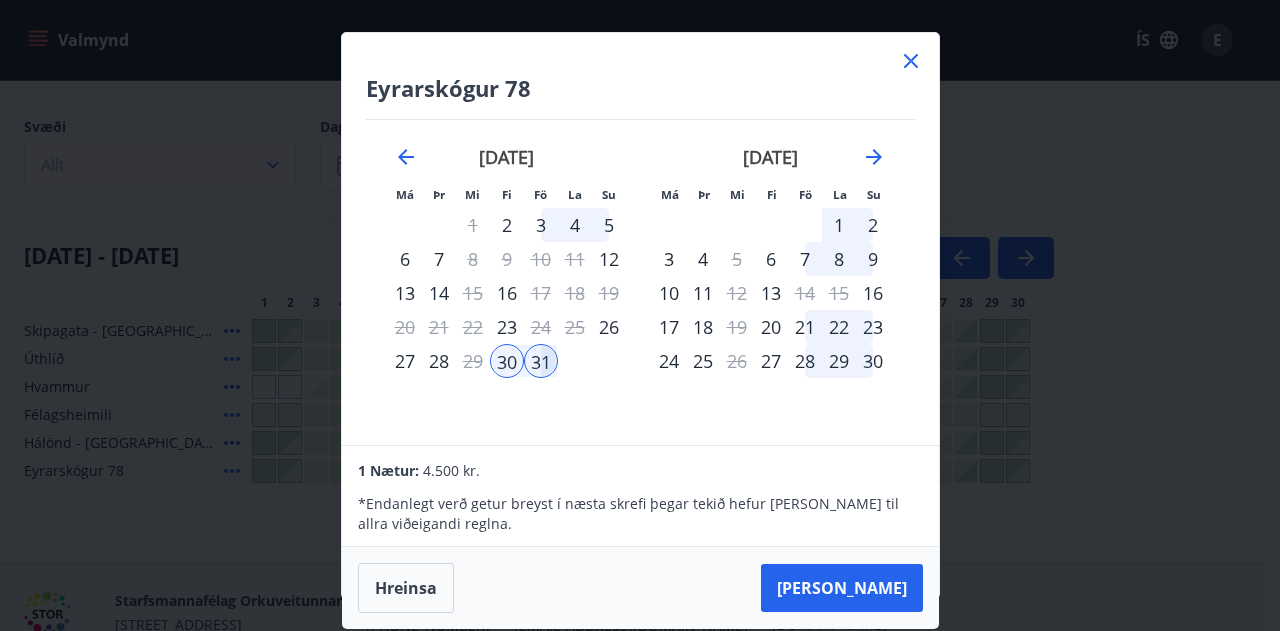 click on "31" at bounding box center (541, 361) 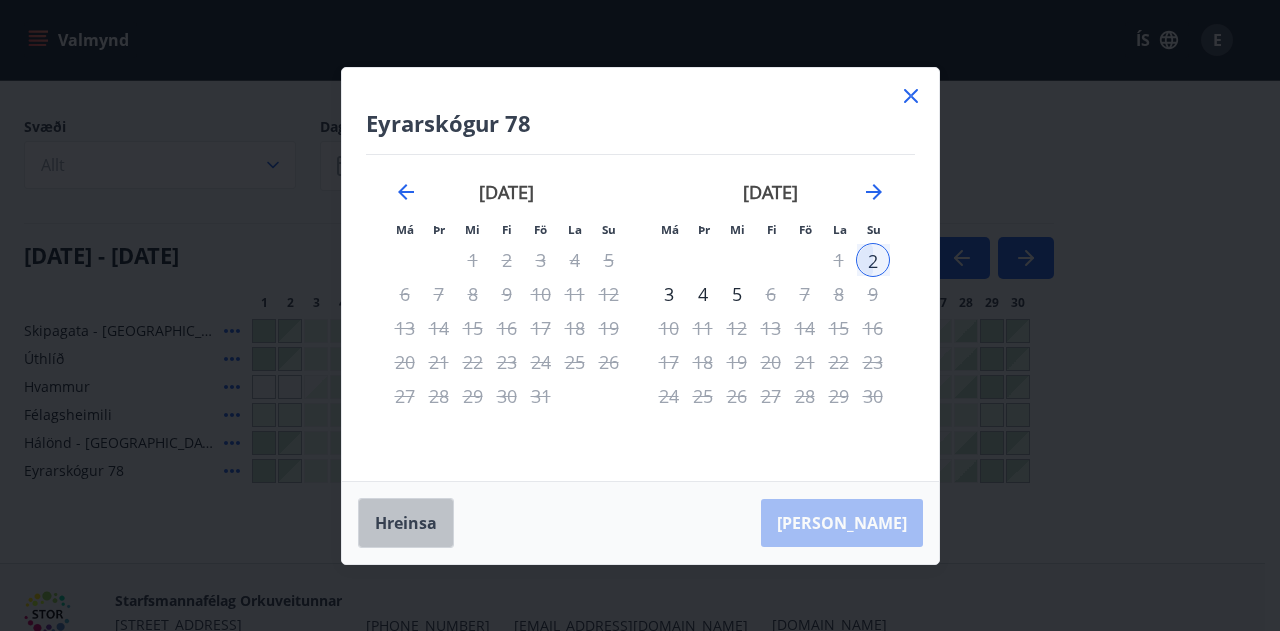 click on "Hreinsa" at bounding box center (406, 523) 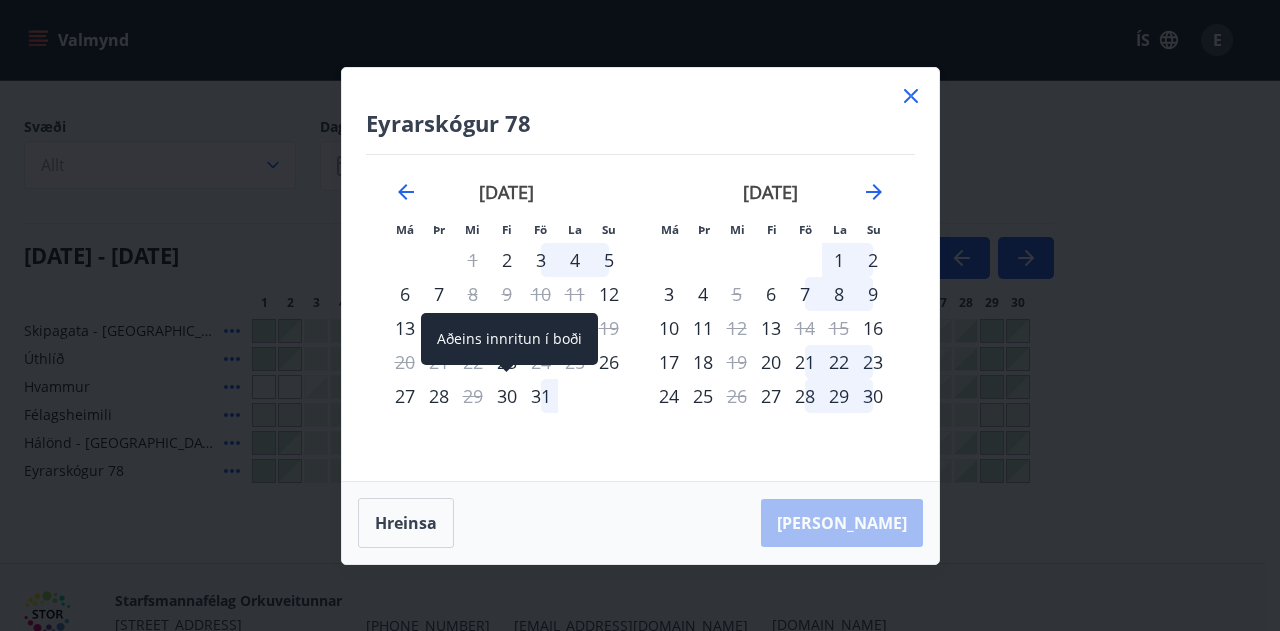 click on "30" at bounding box center (507, 396) 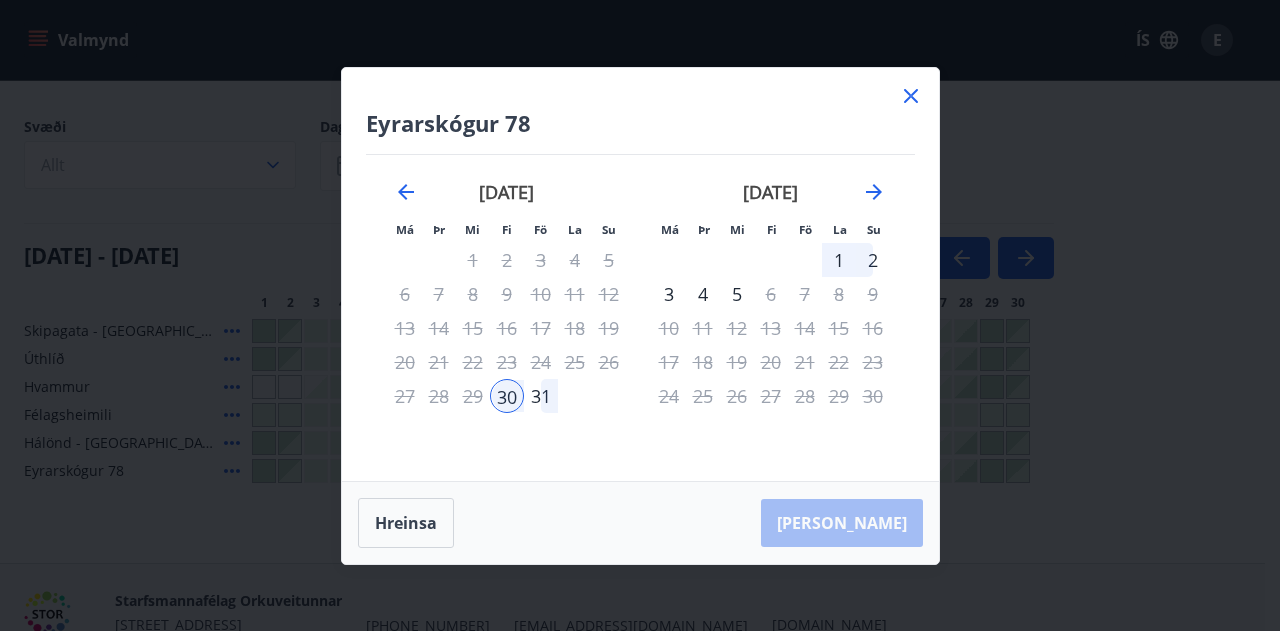 click on "2" at bounding box center (873, 260) 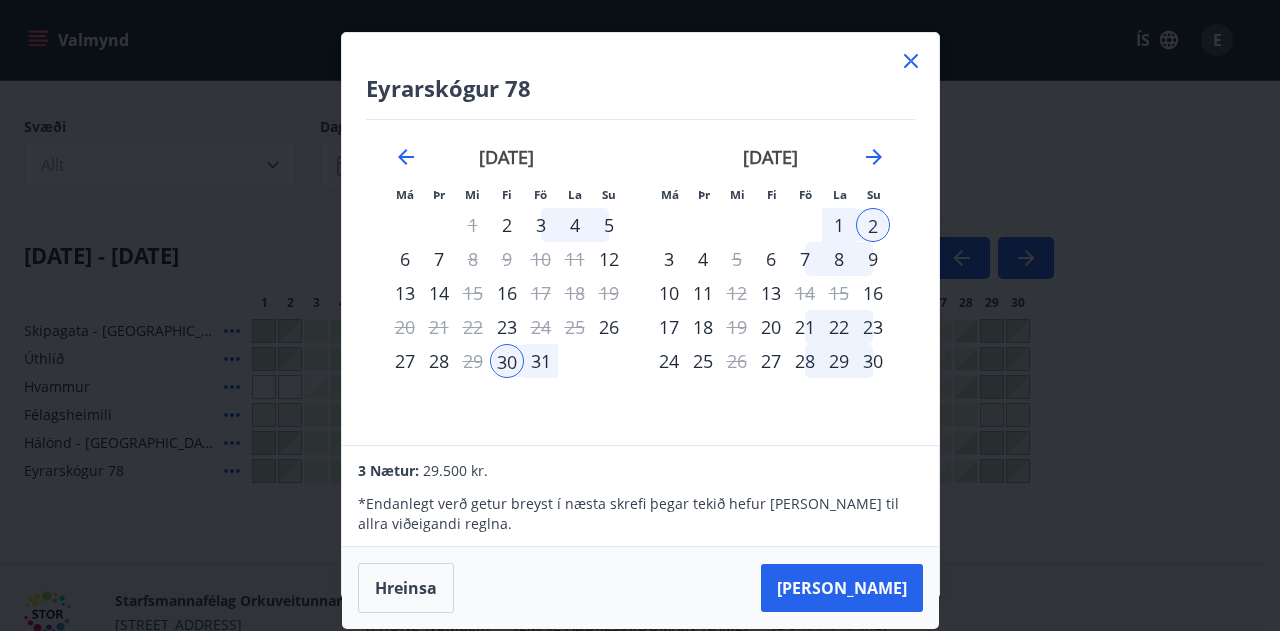 click on "[PERSON_NAME]" at bounding box center (842, 588) 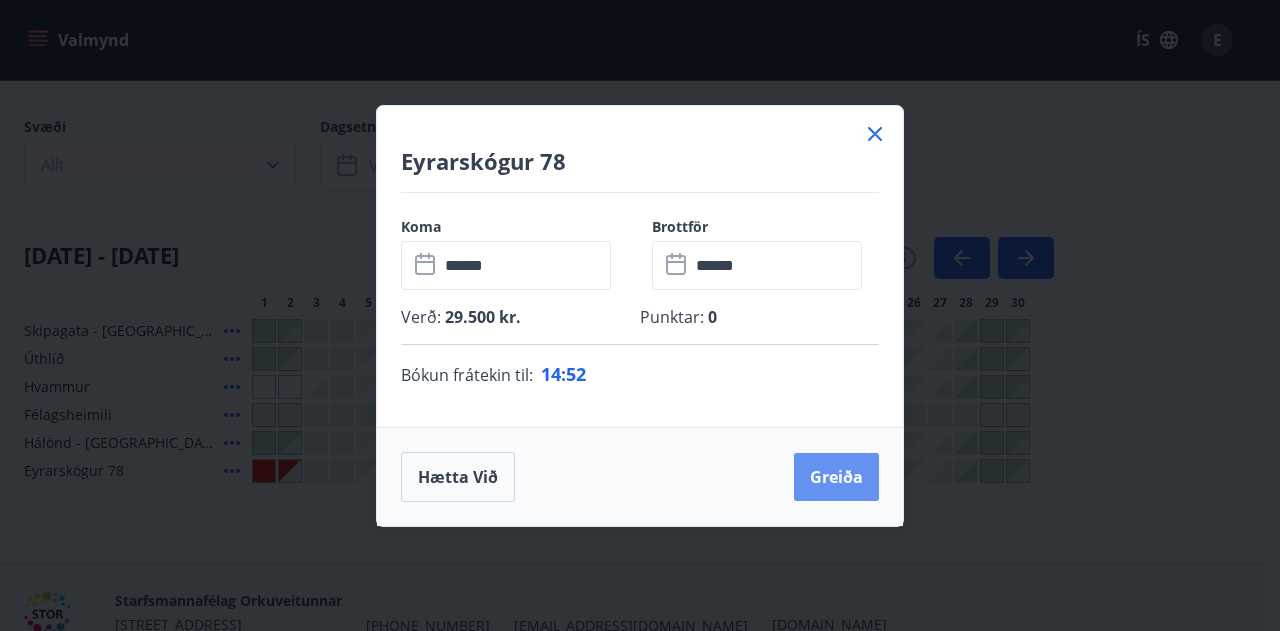 click on "Greiða" at bounding box center [836, 477] 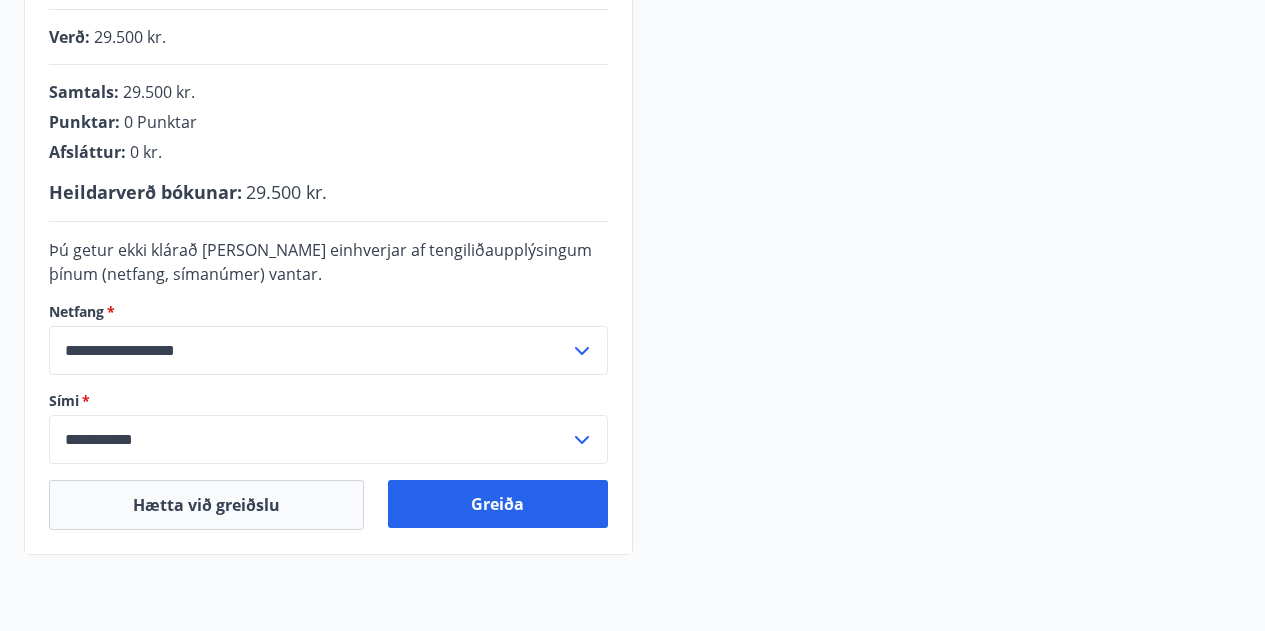 scroll, scrollTop: 495, scrollLeft: 0, axis: vertical 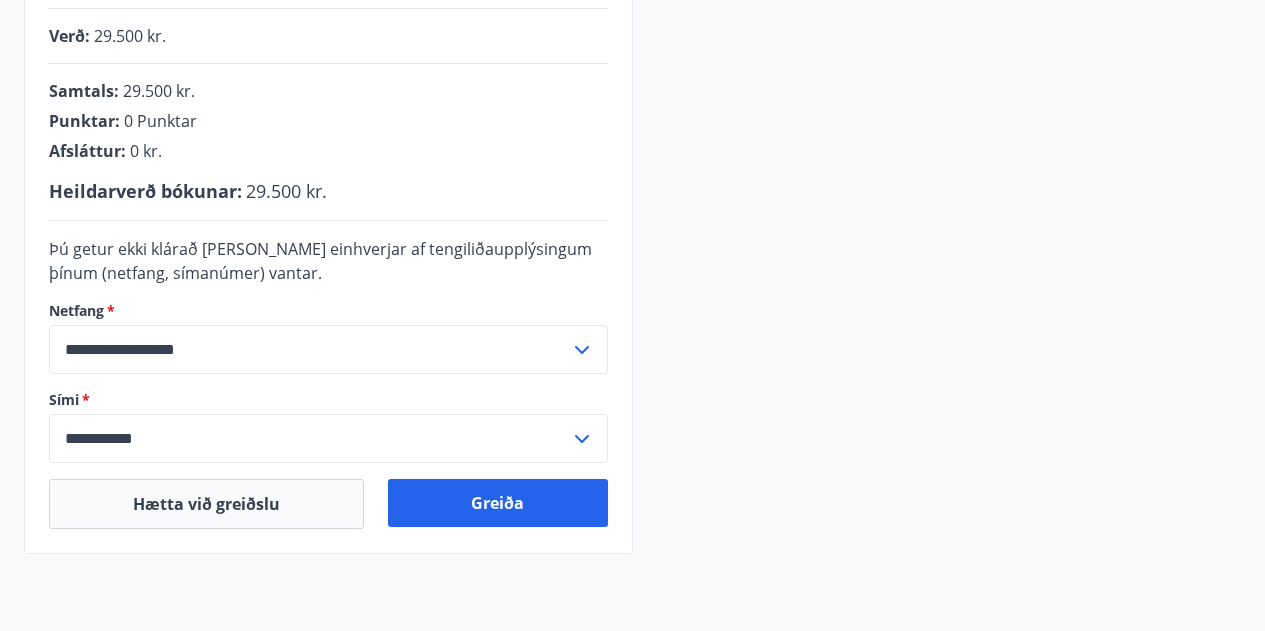 click on "Greiða" at bounding box center [497, 503] 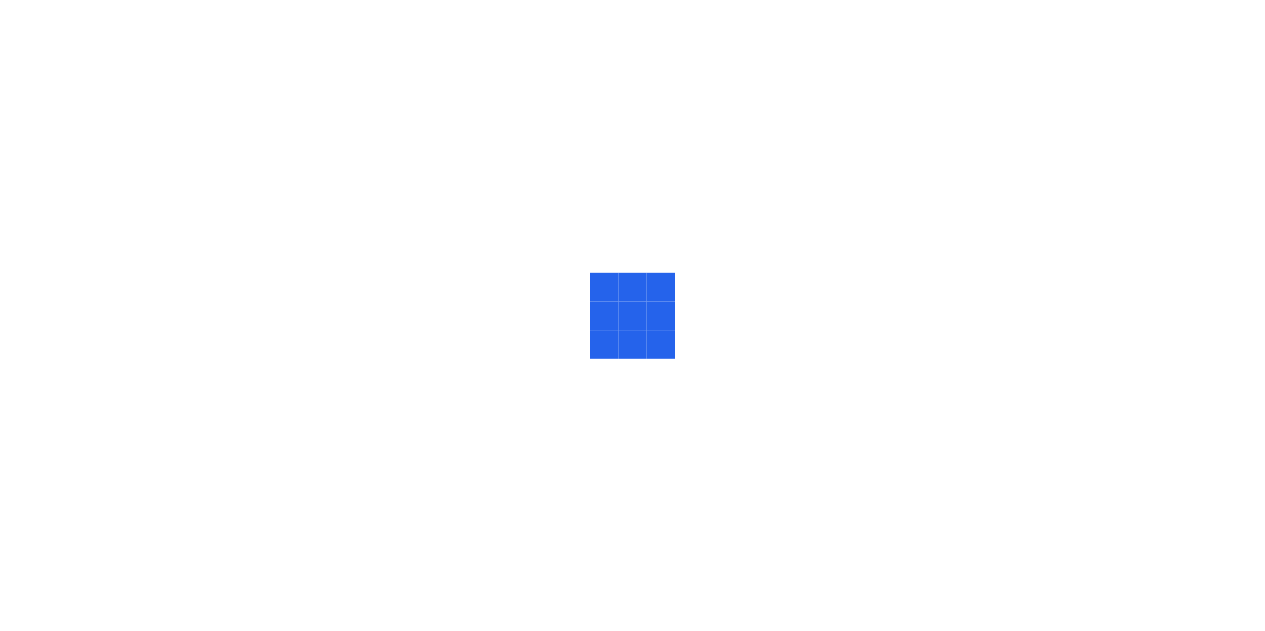 scroll, scrollTop: 0, scrollLeft: 0, axis: both 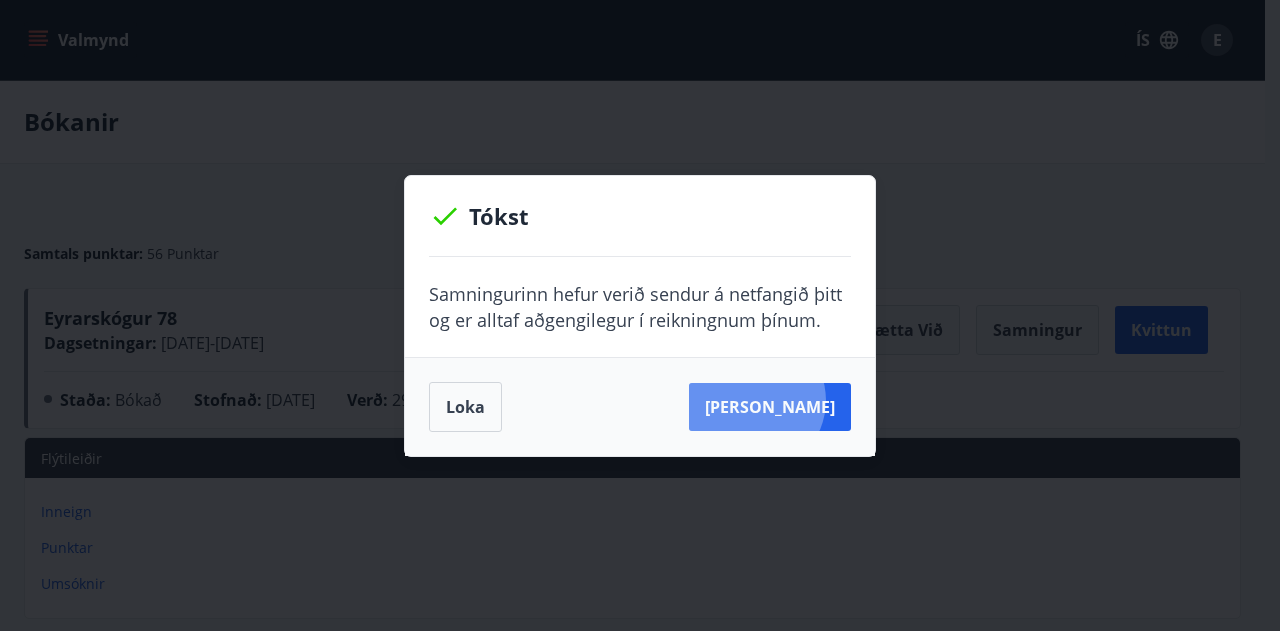 click on "[PERSON_NAME]" at bounding box center [770, 407] 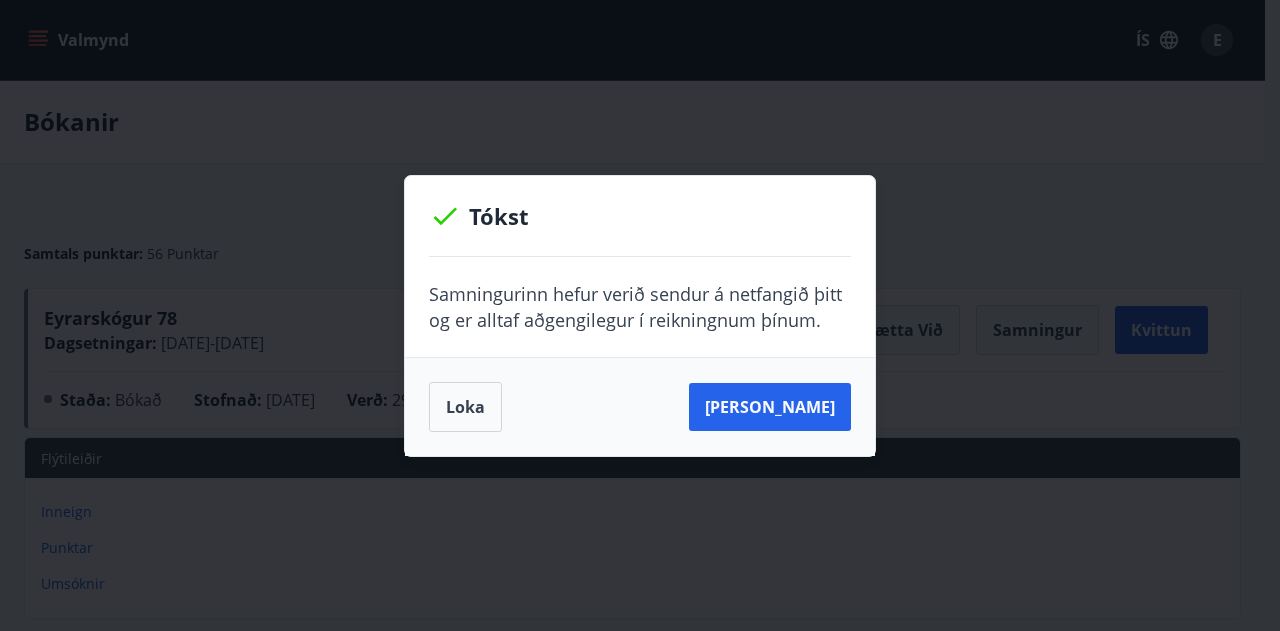 click on "Loka" at bounding box center (465, 407) 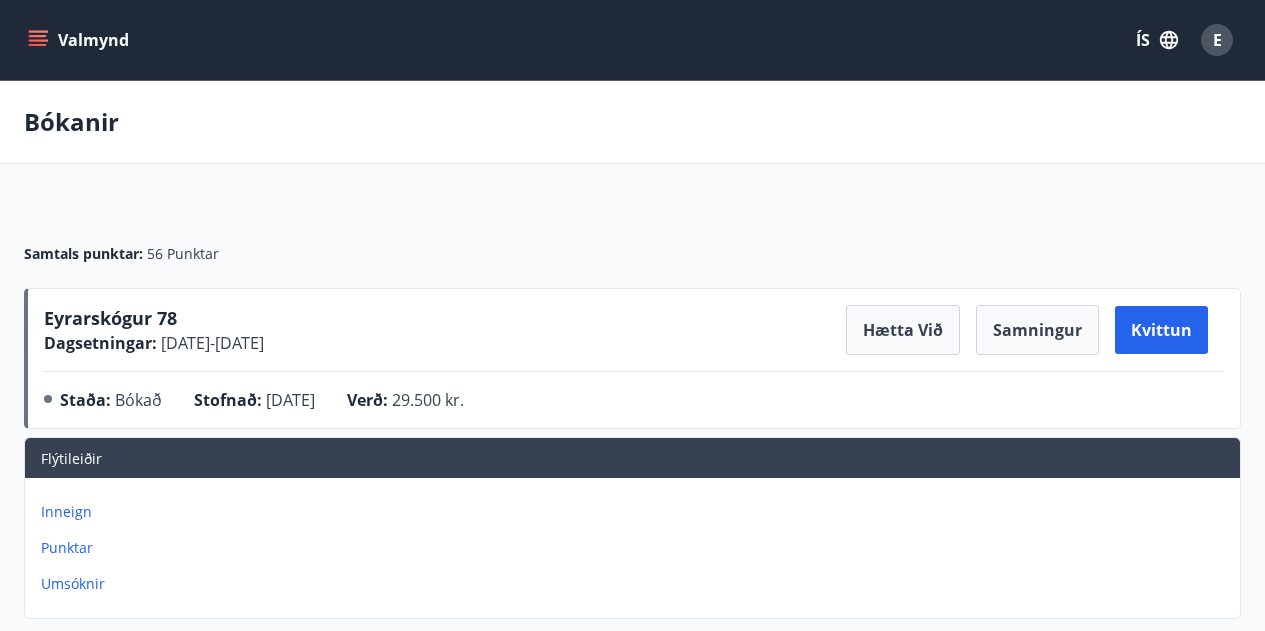 click on "Eyrarskógur 78" at bounding box center [110, 318] 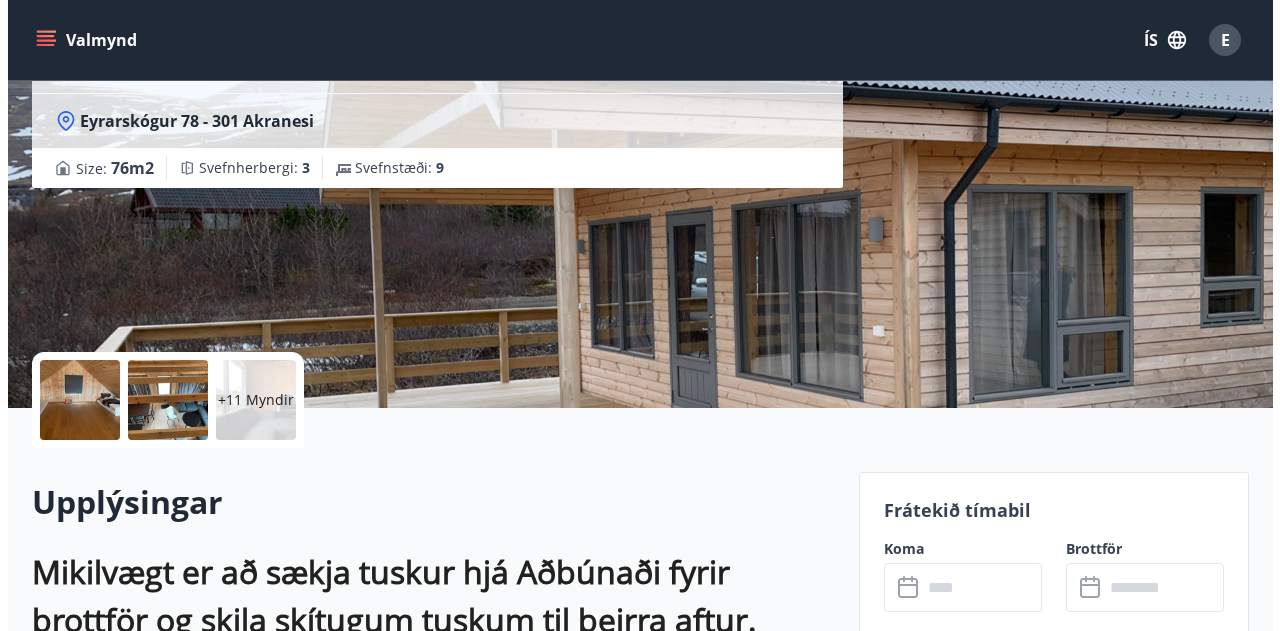 scroll, scrollTop: 193, scrollLeft: 0, axis: vertical 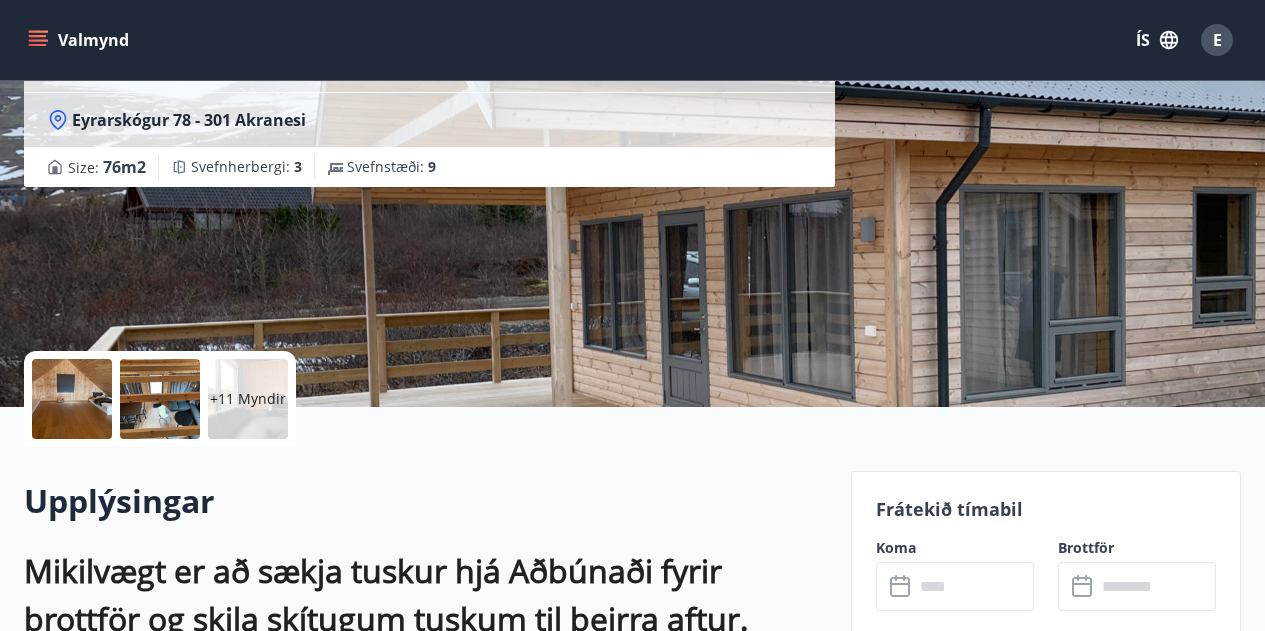 click on "+11 Myndir" at bounding box center [248, 399] 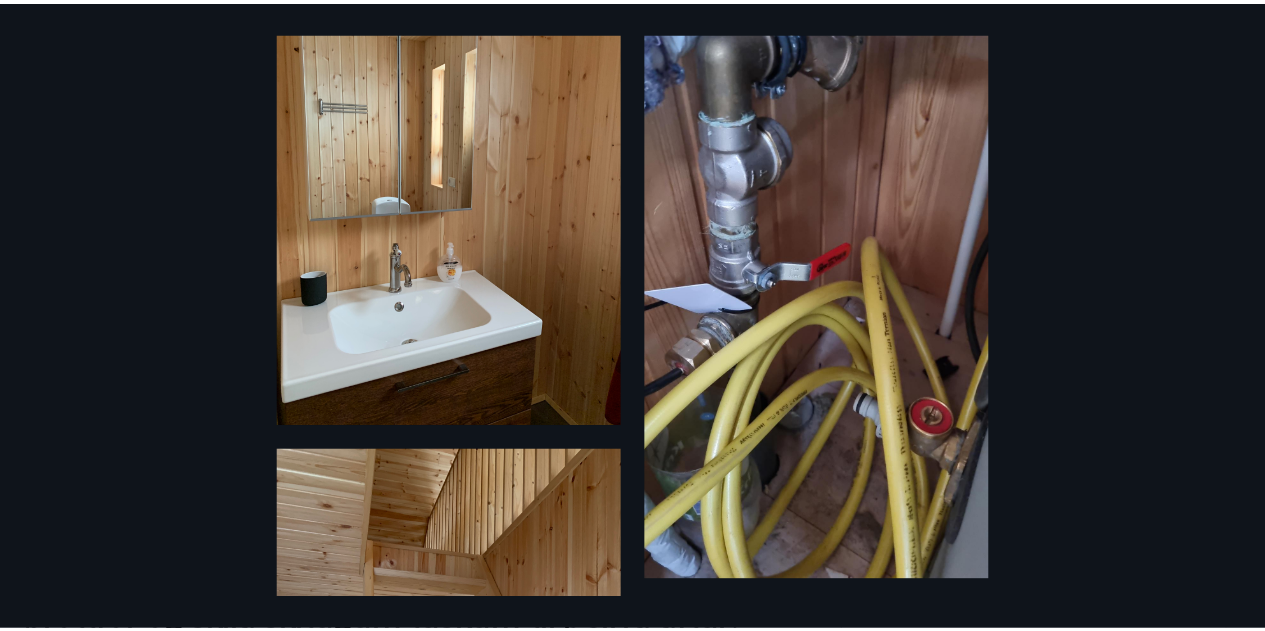 scroll, scrollTop: 0, scrollLeft: 0, axis: both 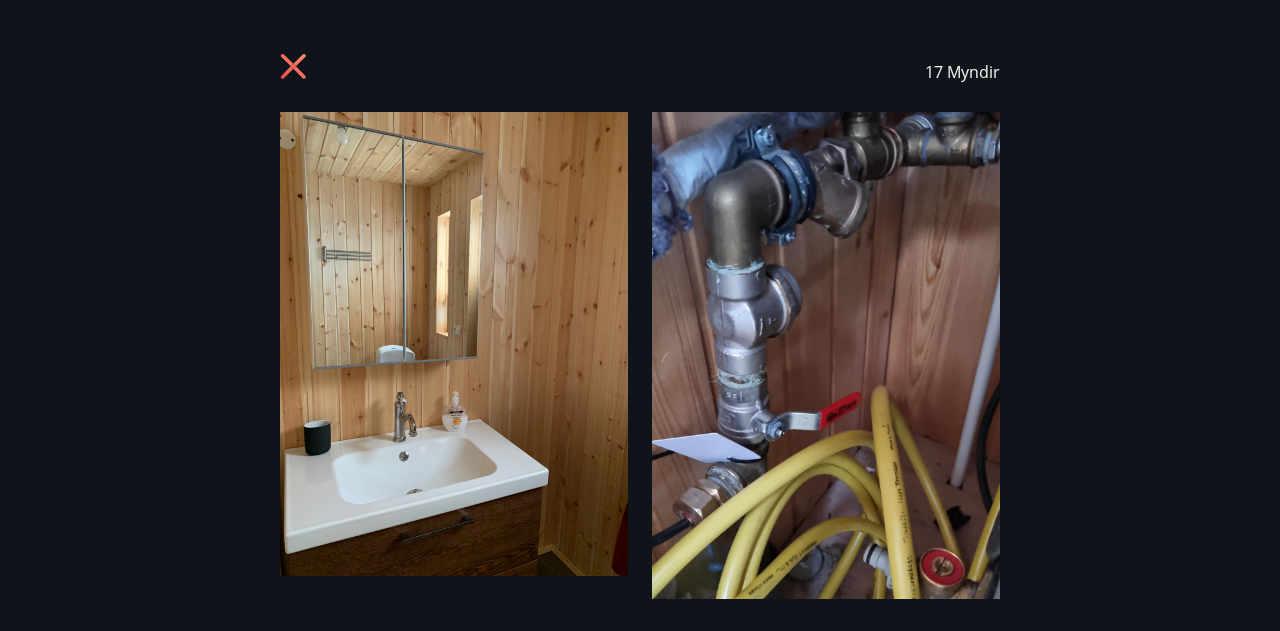 click 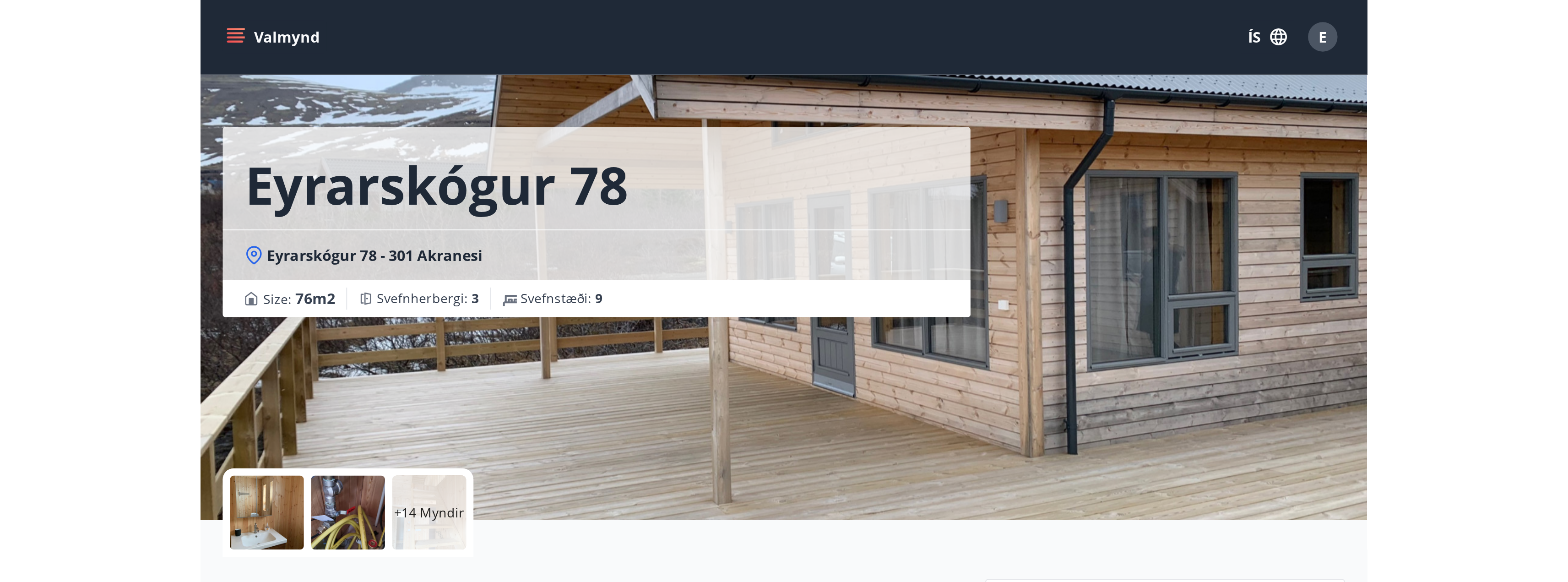 scroll, scrollTop: 0, scrollLeft: 0, axis: both 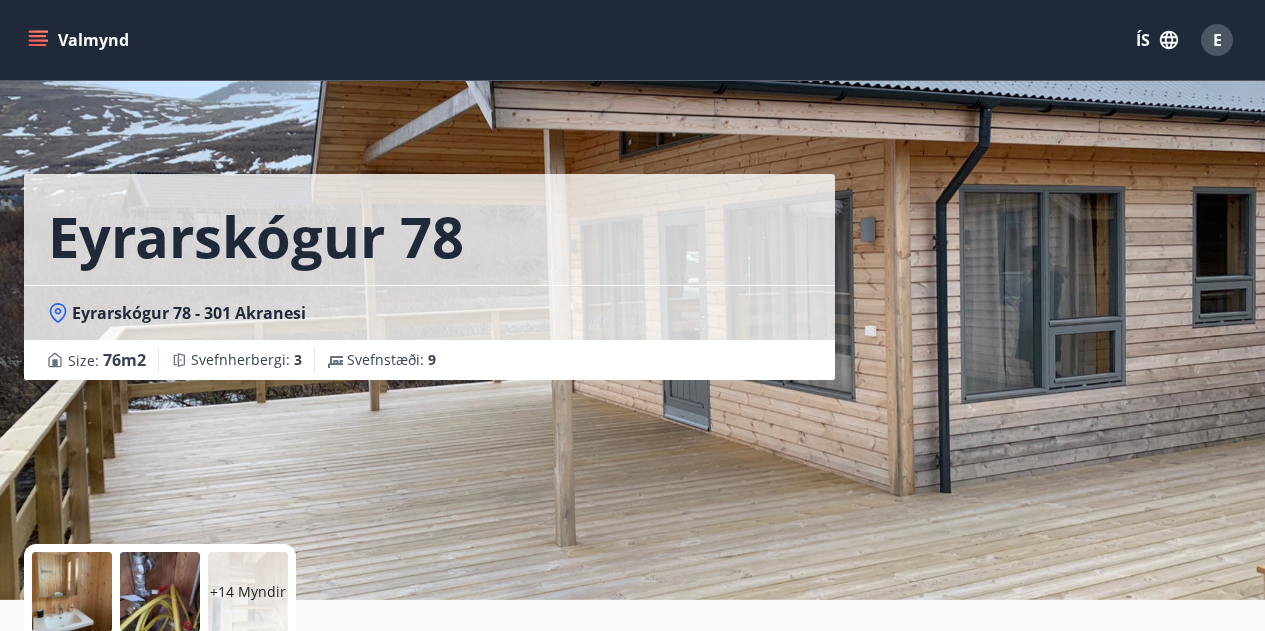 click on "Valmynd" at bounding box center [80, 40] 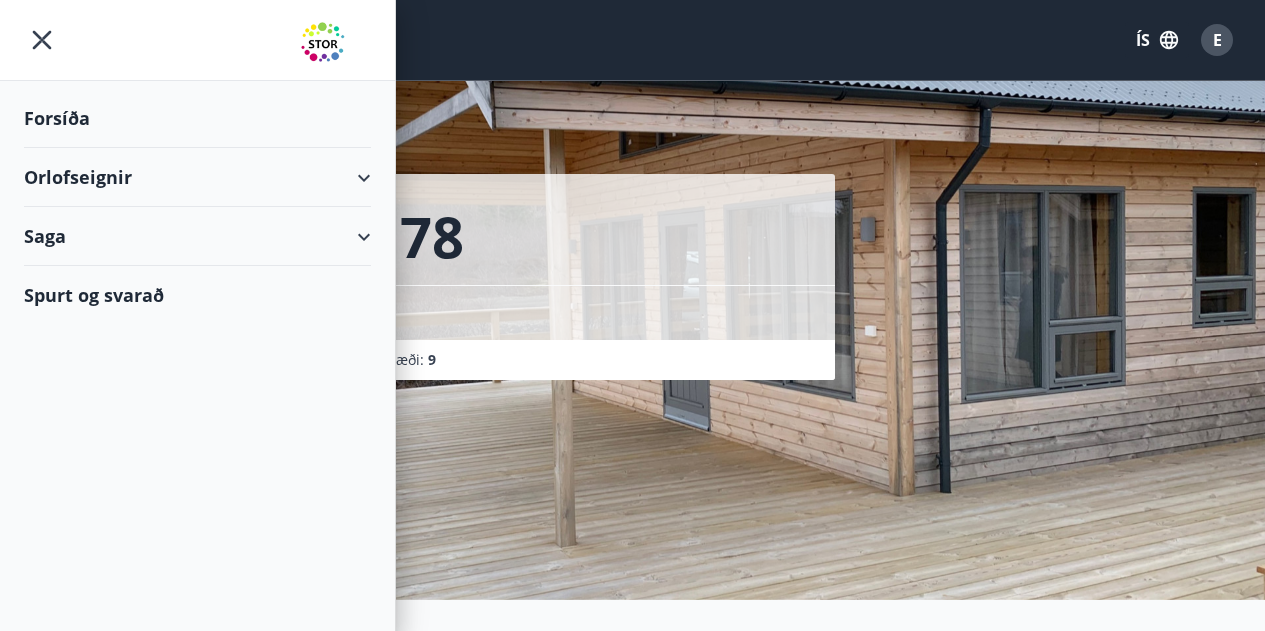 click on "Eyrarskógur 78 Eyrarskógur 78 - 301 Akranesi Size : 76 m2 Svefnherbergi : 3 Svefnstæði : 9" at bounding box center [429, 190] 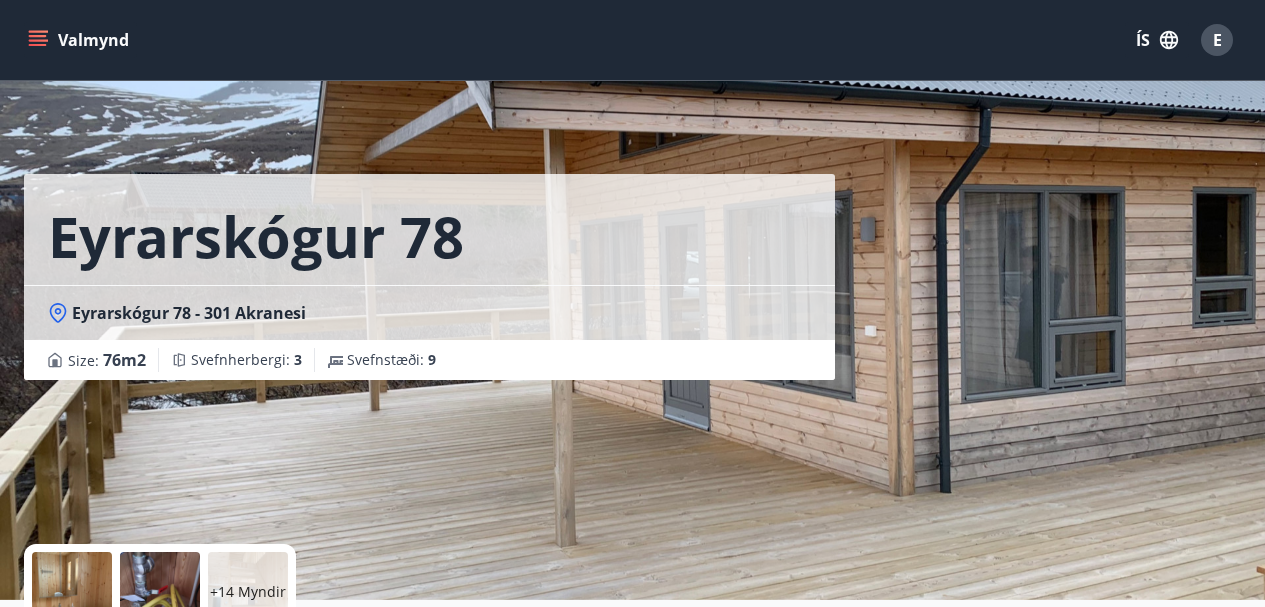 click on "Eyrarskógur 78" at bounding box center (429, 229) 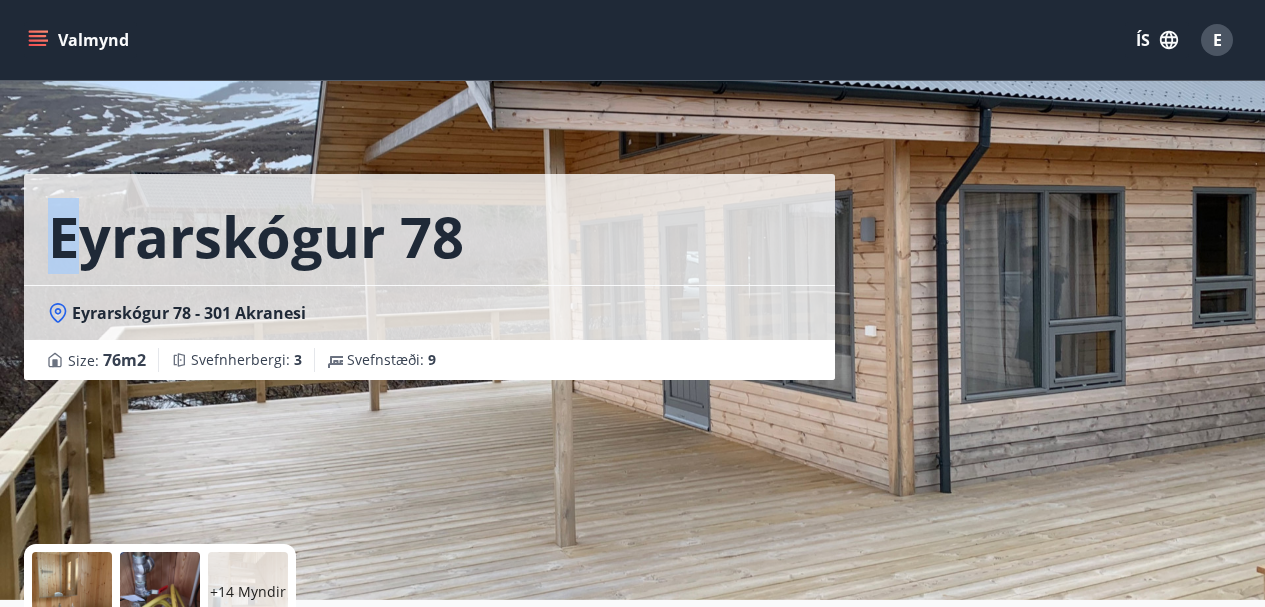 click on "Eyrarskógur 78" at bounding box center (429, 229) 